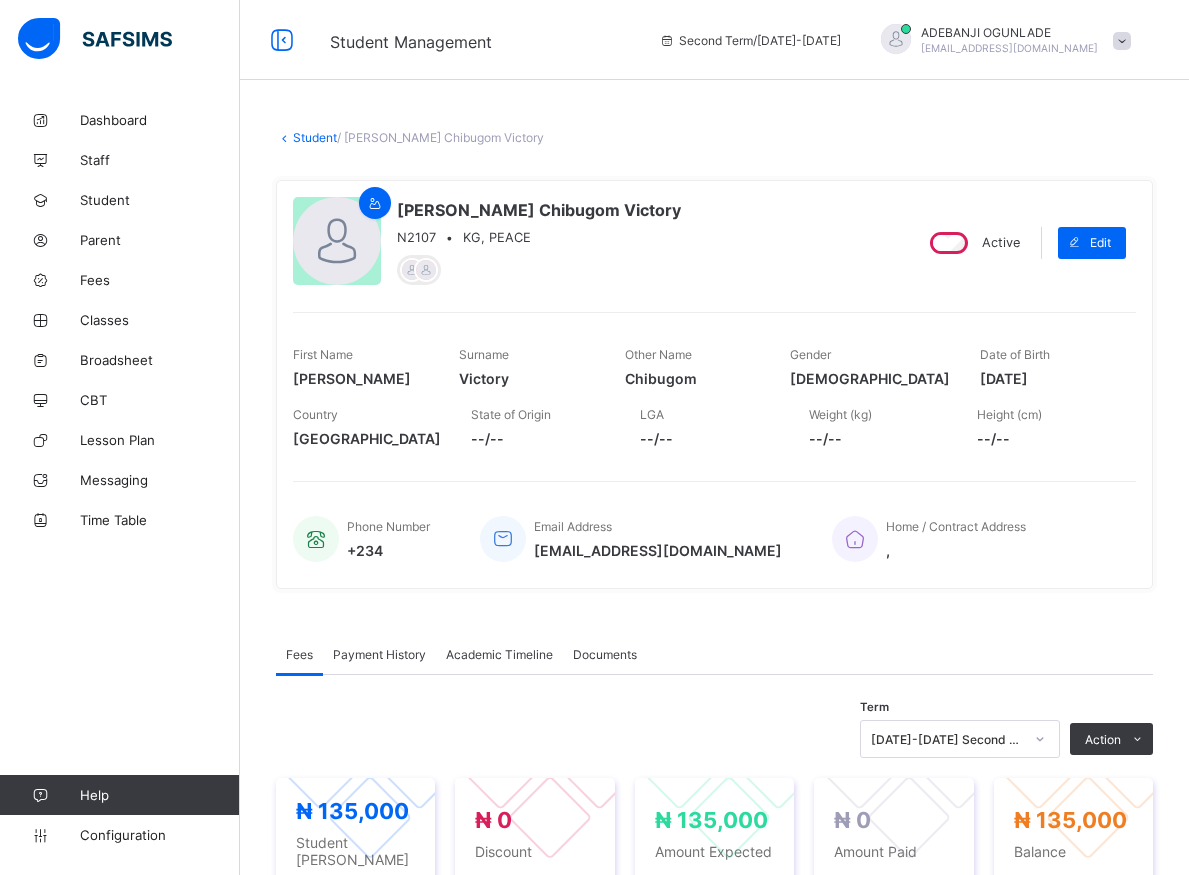 scroll, scrollTop: 0, scrollLeft: 0, axis: both 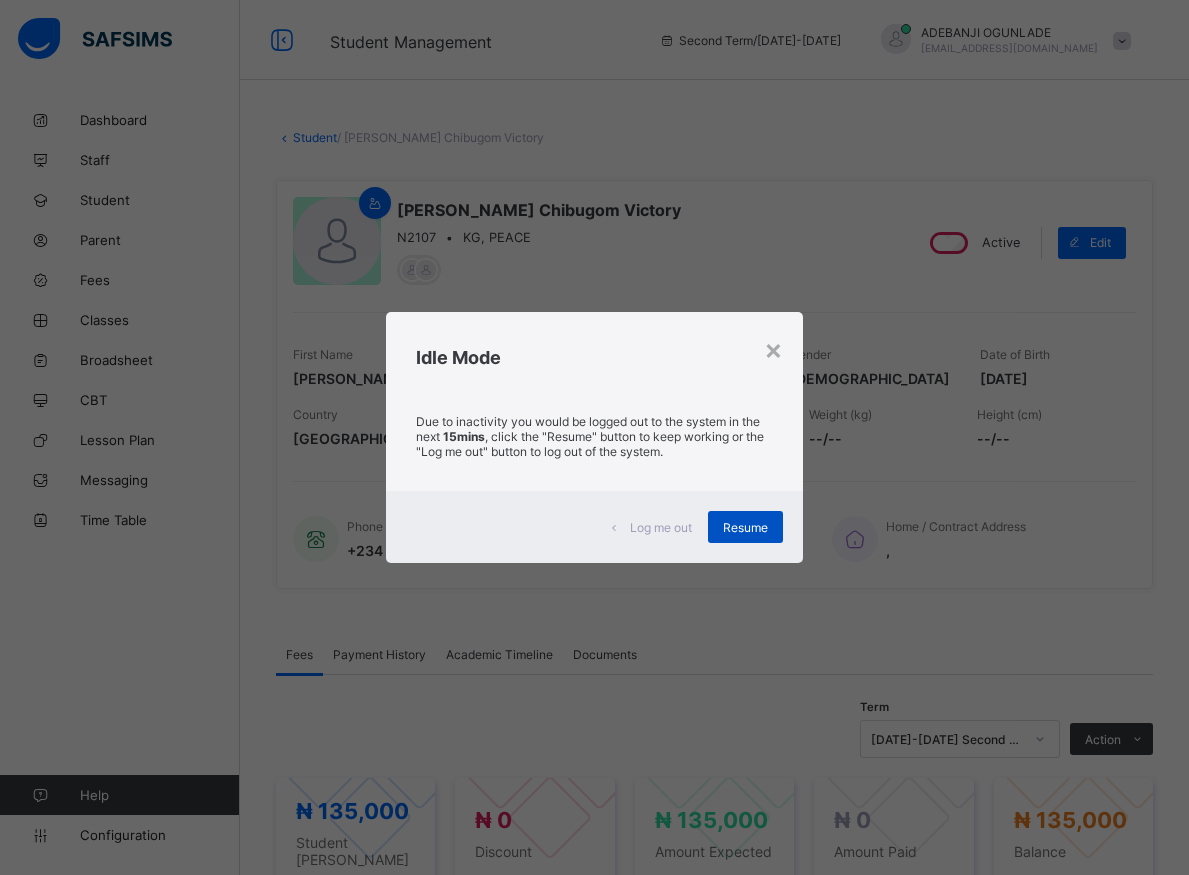 click on "Resume" at bounding box center (745, 527) 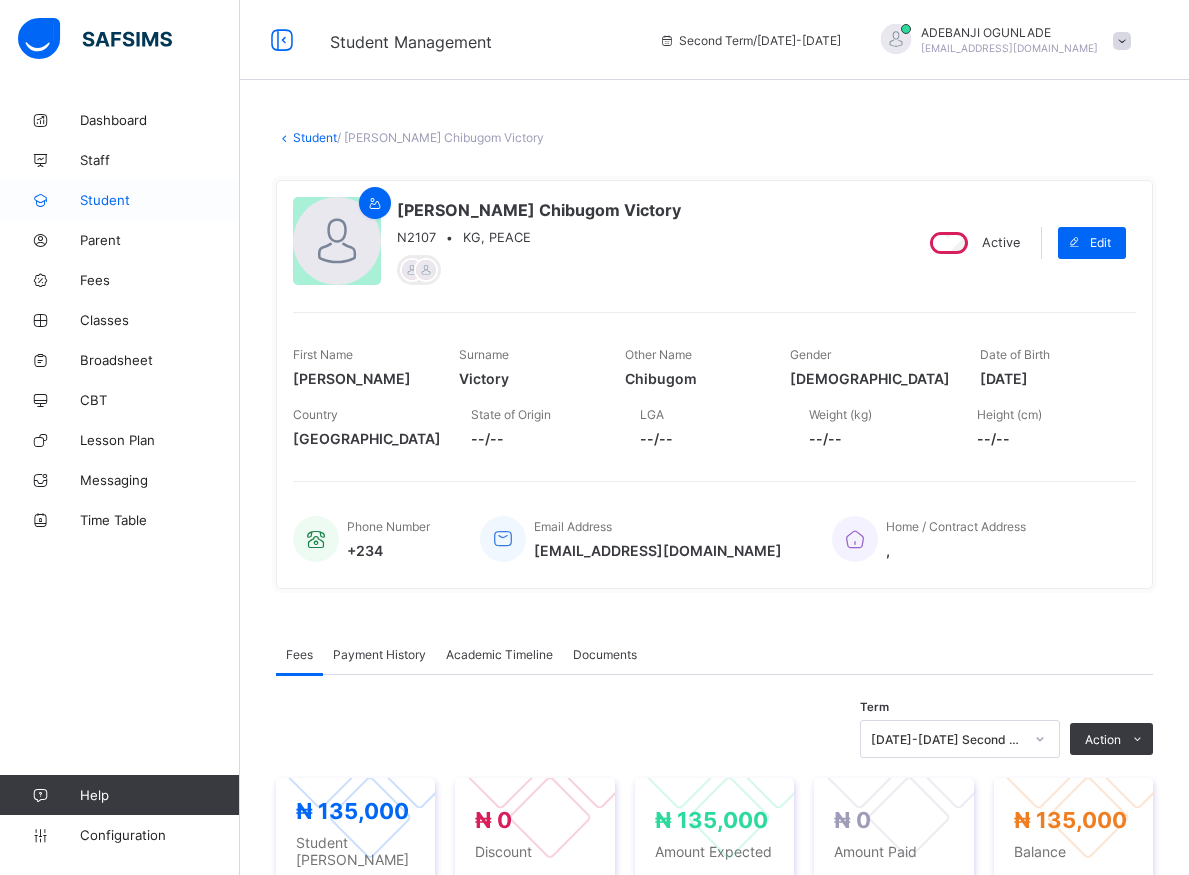 click on "Student" at bounding box center (120, 200) 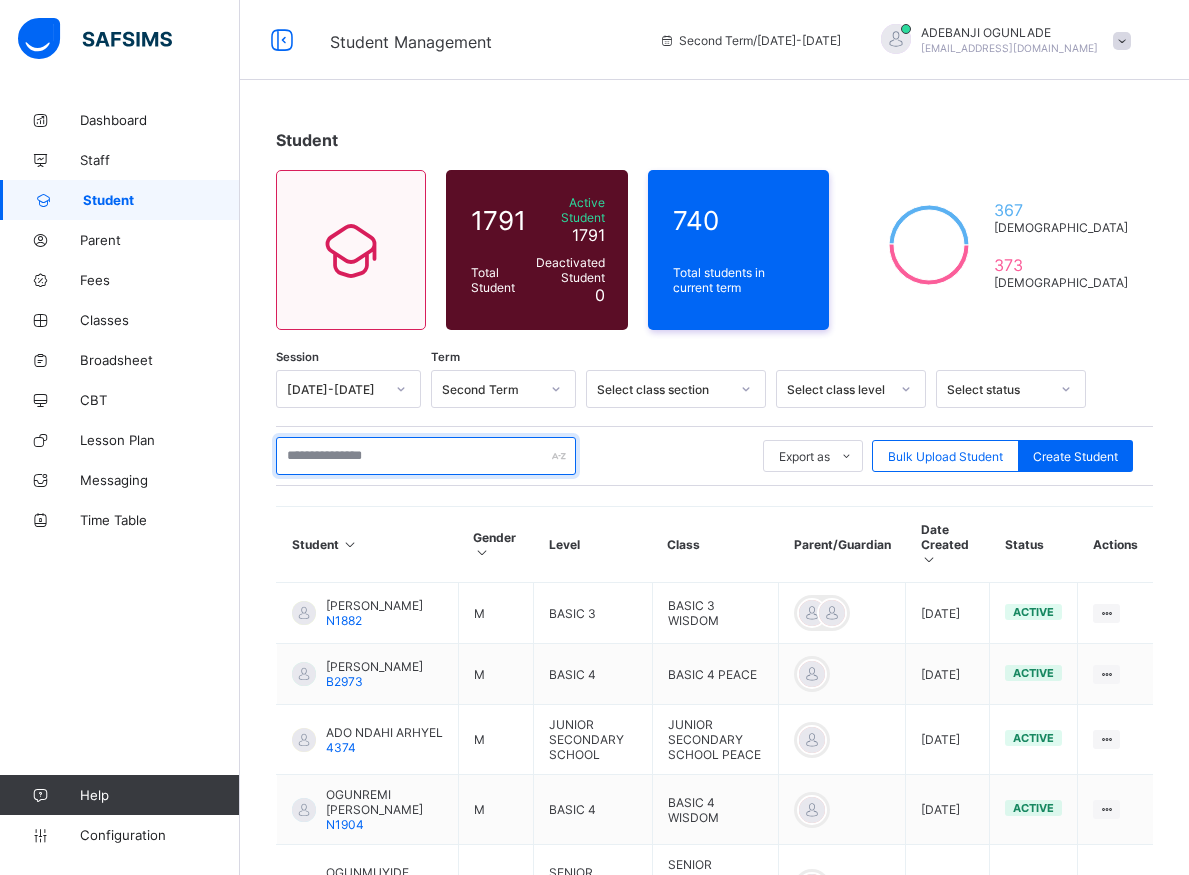 click at bounding box center (426, 456) 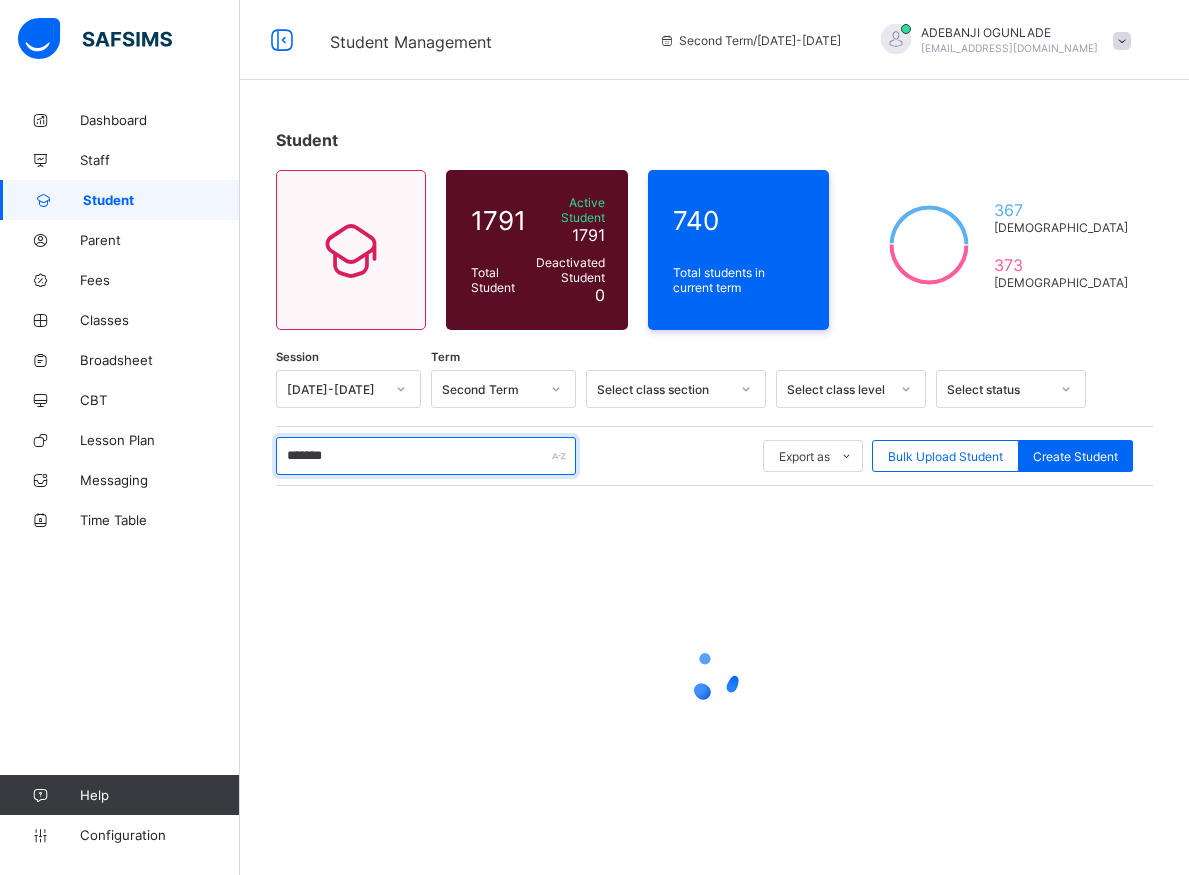 type on "********" 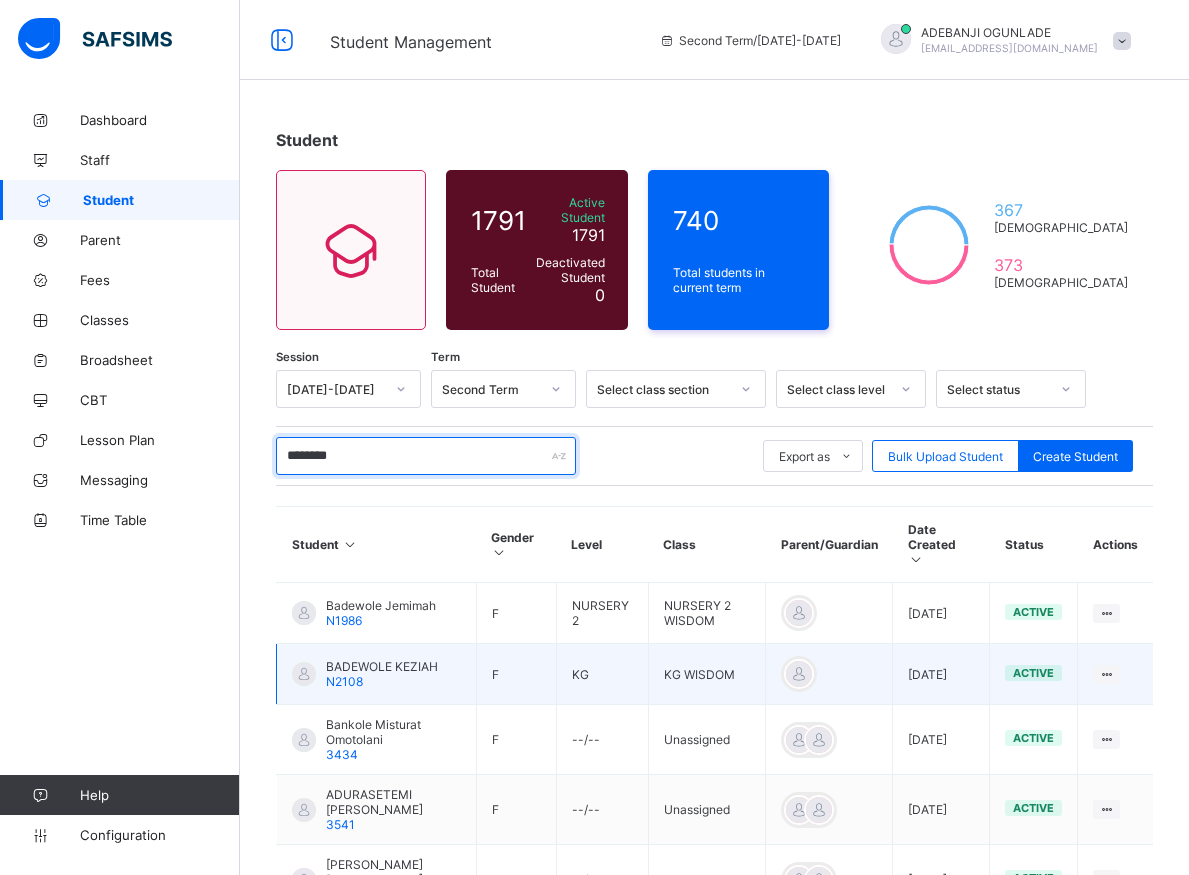 scroll, scrollTop: 102, scrollLeft: 0, axis: vertical 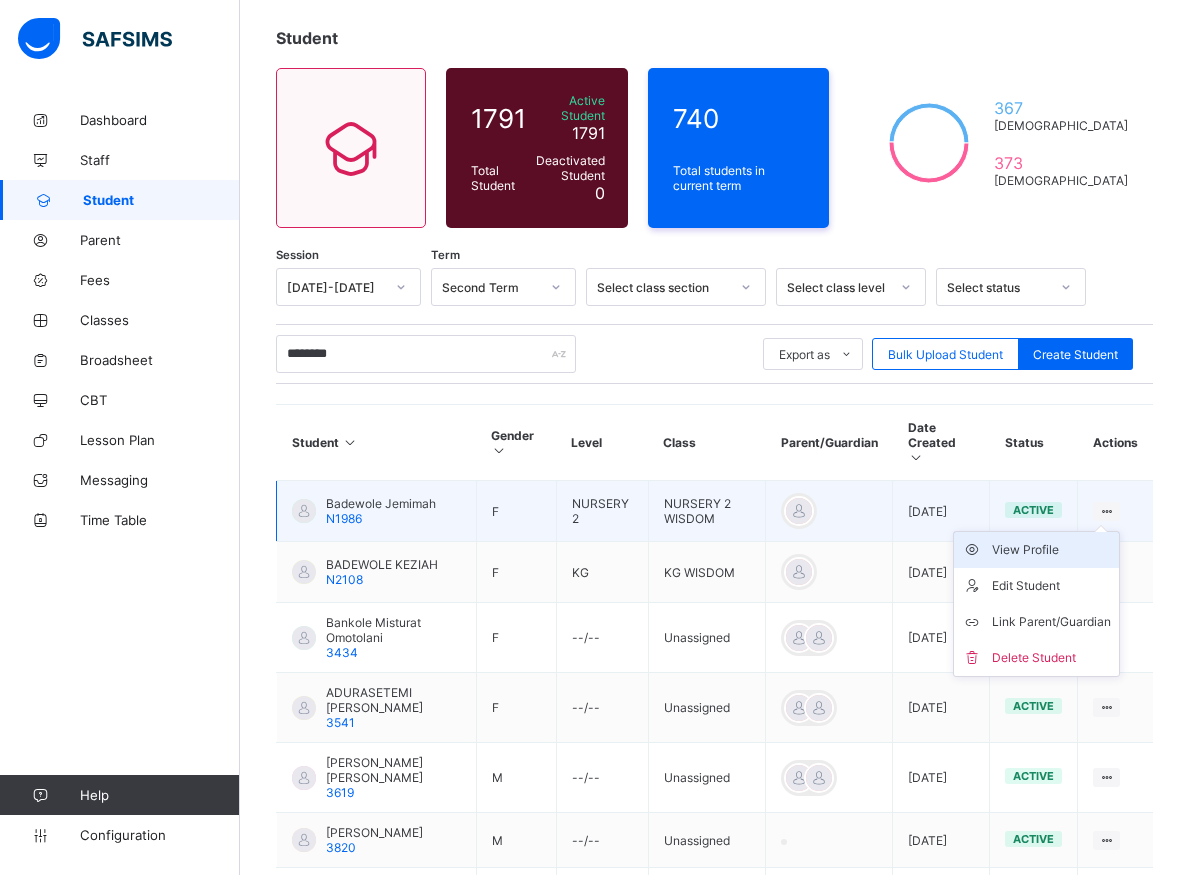 drag, startPoint x: 1072, startPoint y: 523, endPoint x: 1074, endPoint y: 503, distance: 20.09975 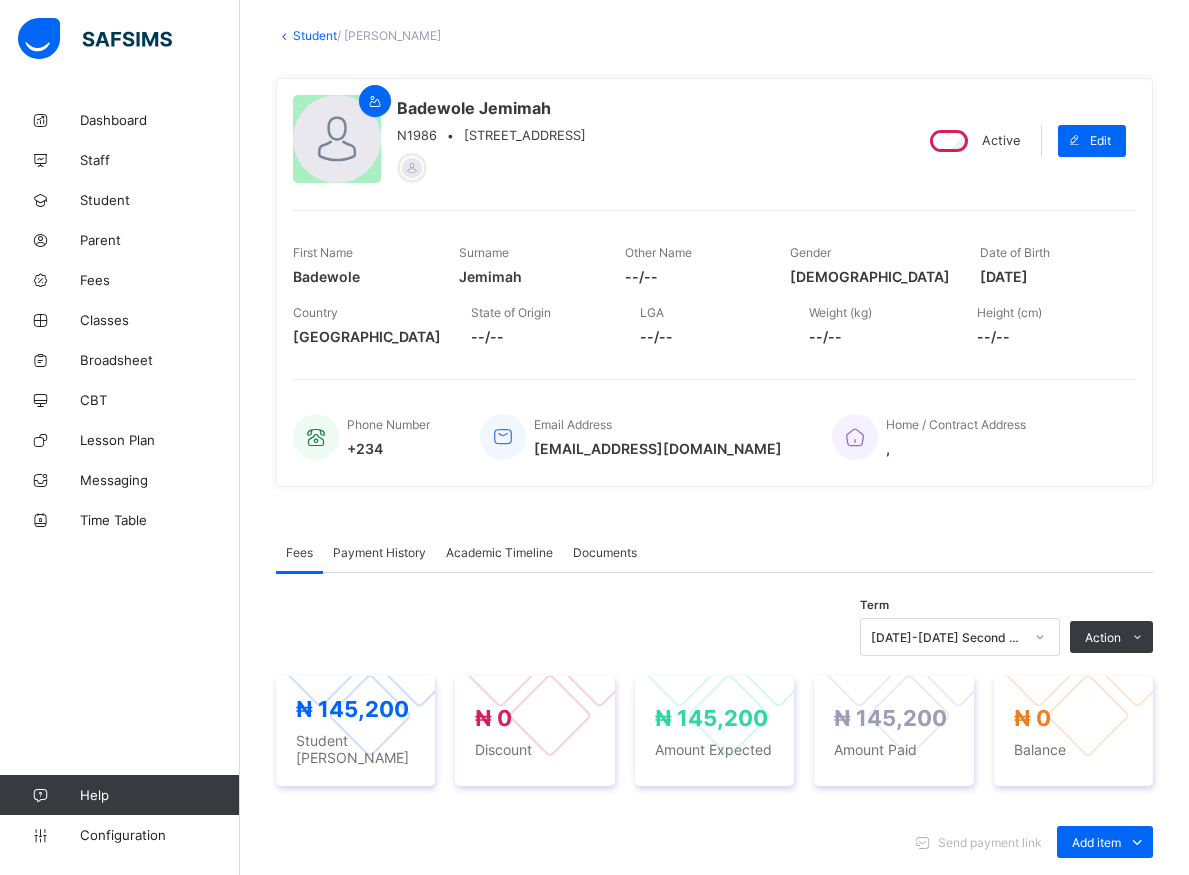 click on "[DATE]-[DATE] Second Term" at bounding box center [960, 637] 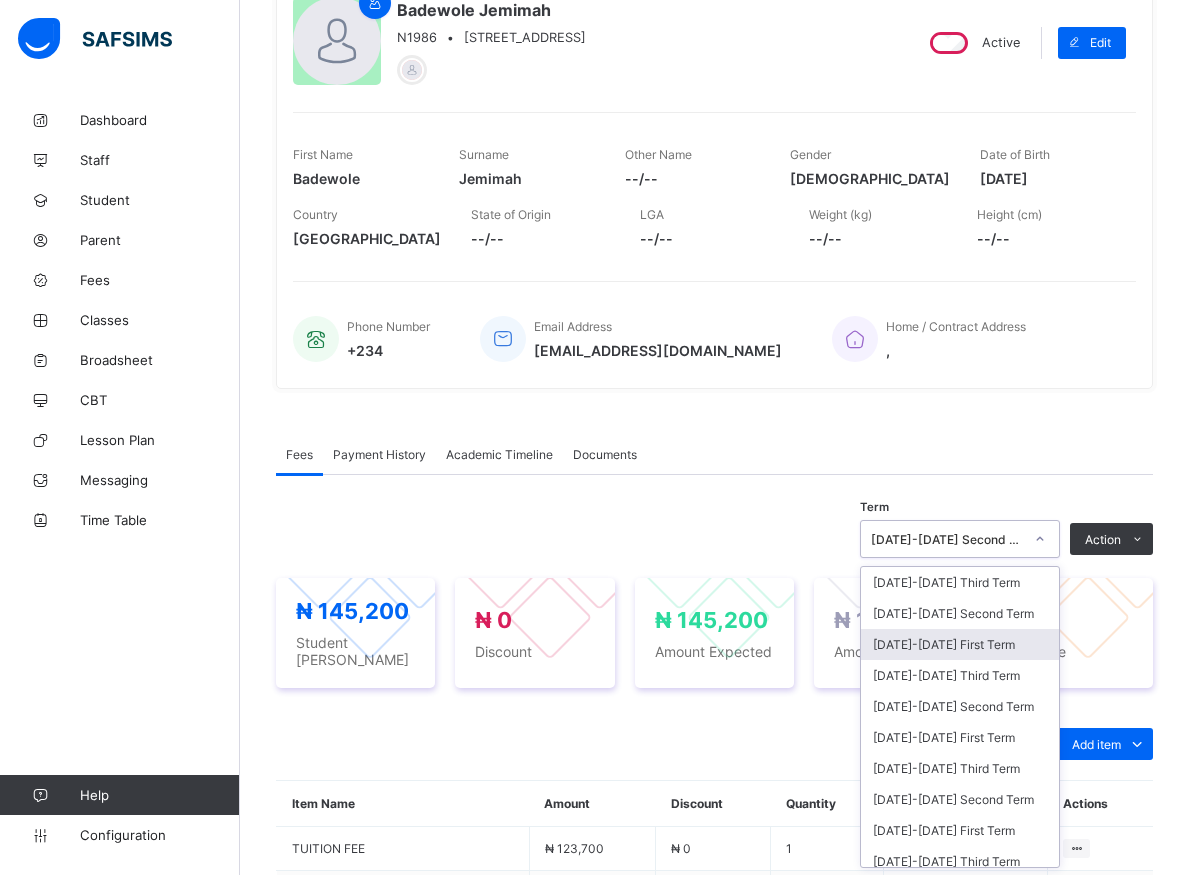 scroll, scrollTop: 201, scrollLeft: 0, axis: vertical 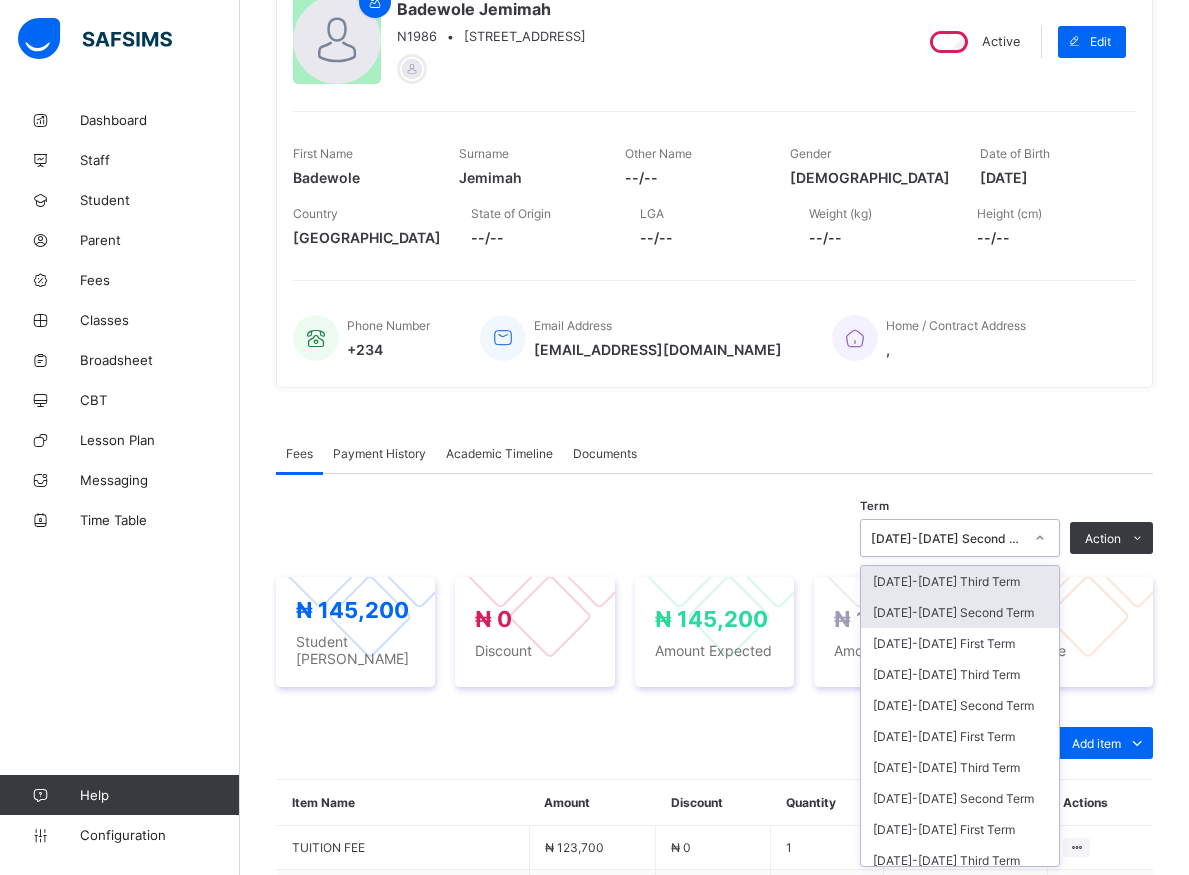 click on "[DATE]-[DATE] Third Term" at bounding box center [960, 581] 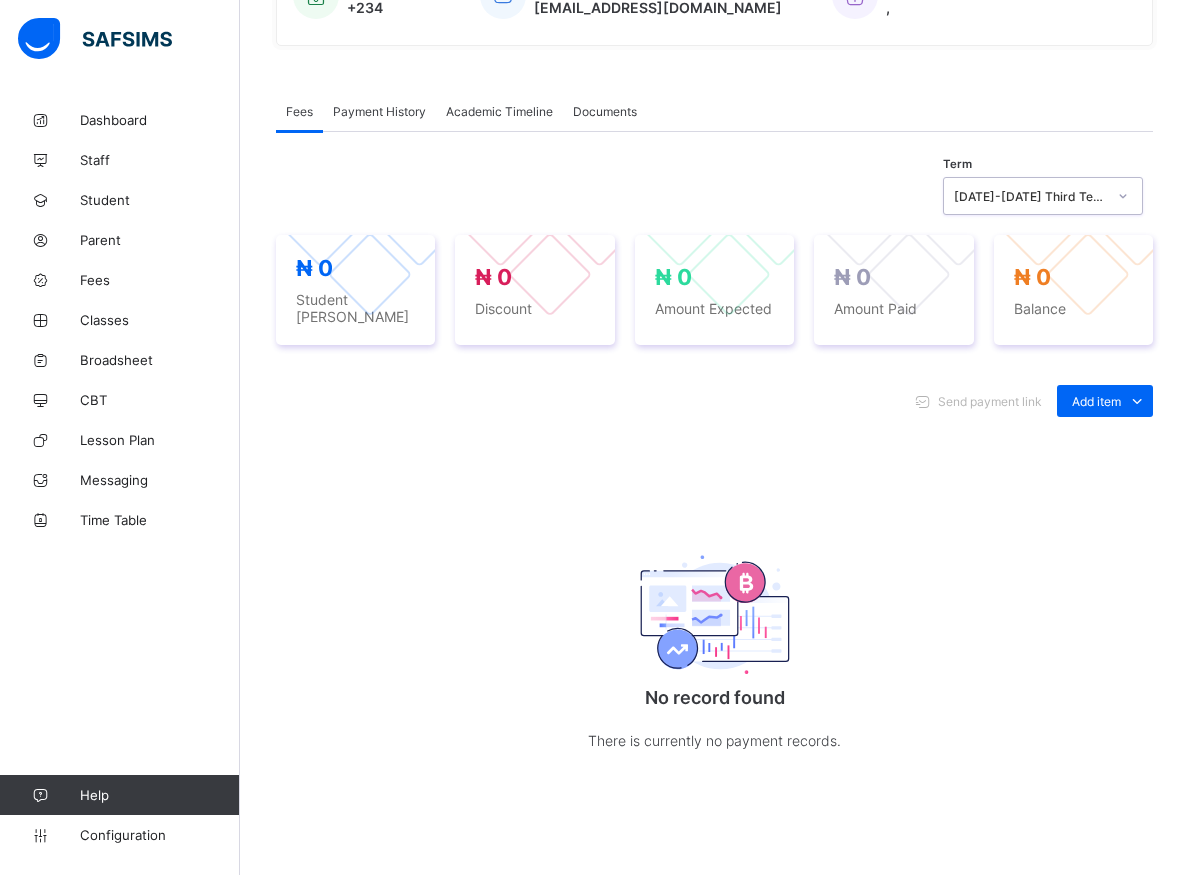 scroll, scrollTop: 135, scrollLeft: 0, axis: vertical 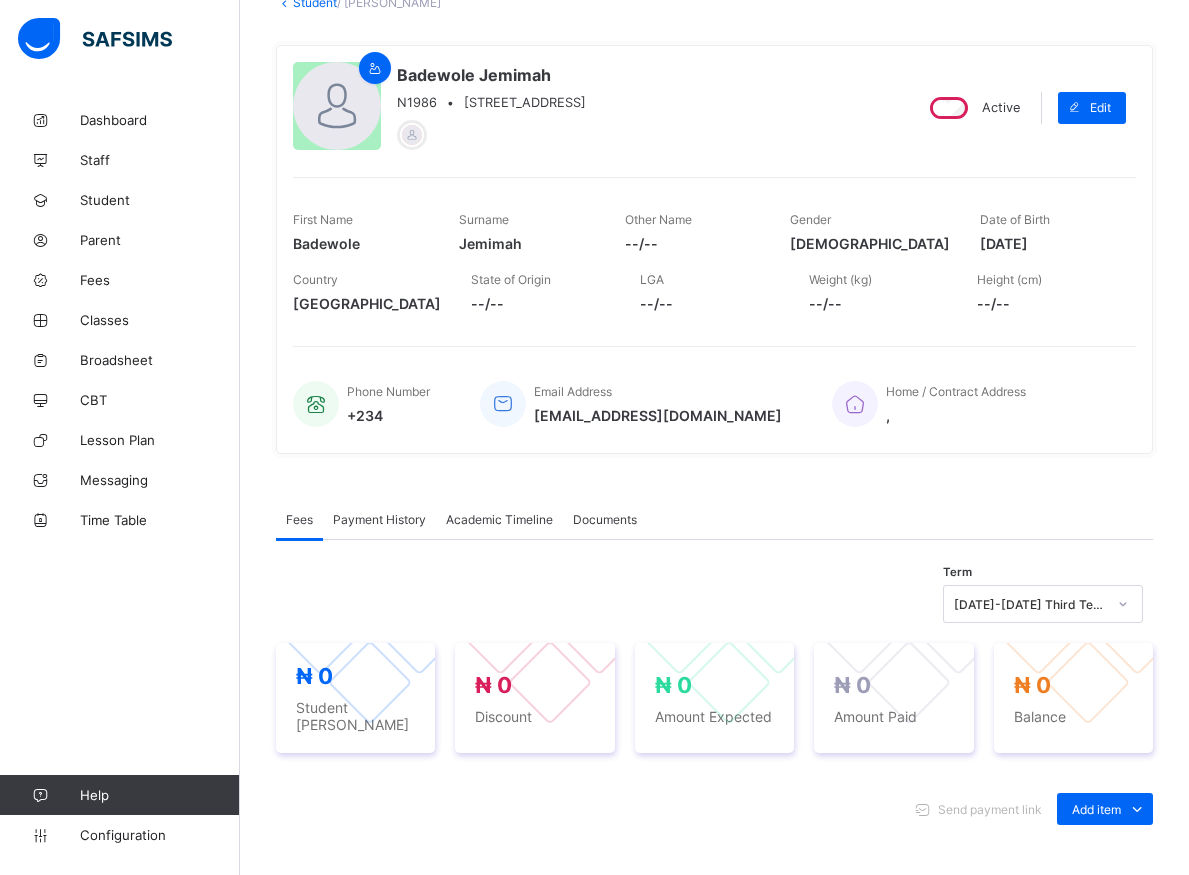 click on "Fees Payment History Academic Timeline Documents" at bounding box center (714, 519) 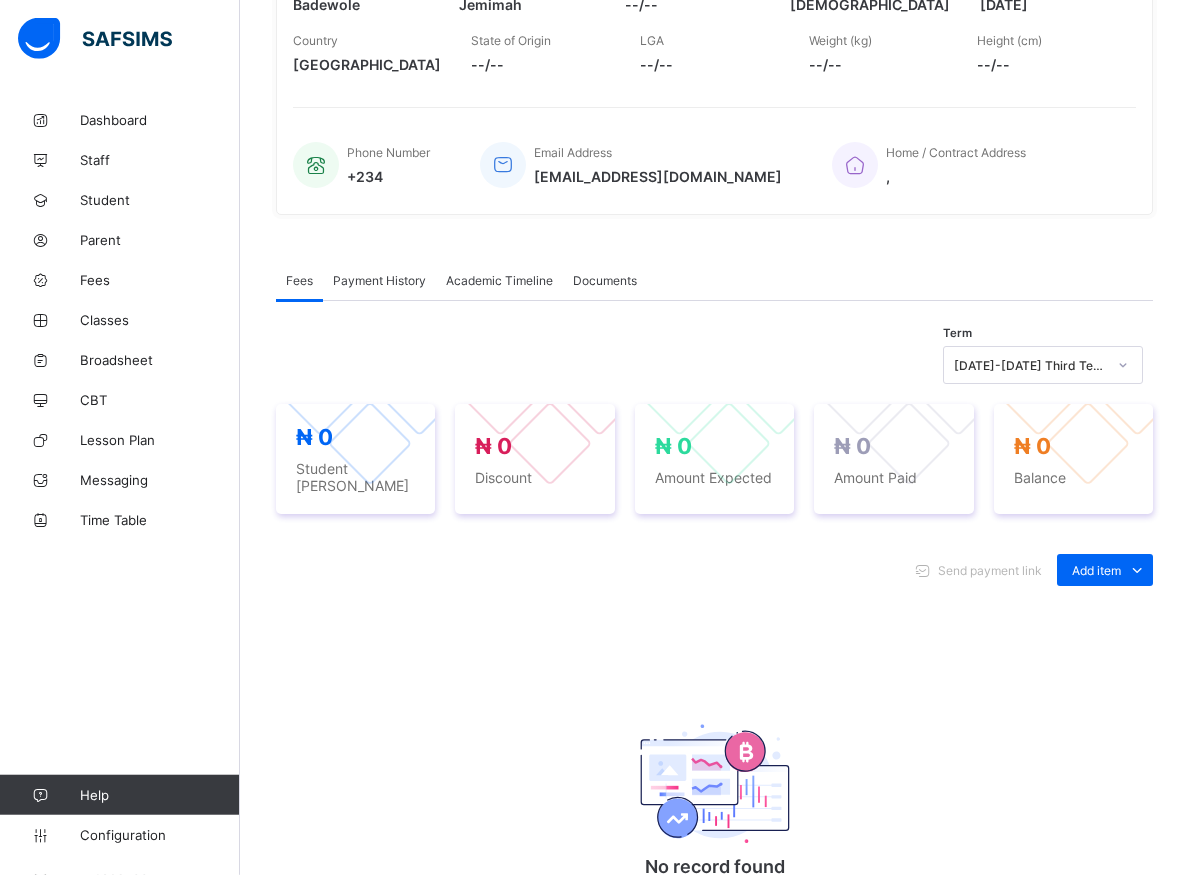 scroll, scrollTop: 408, scrollLeft: 0, axis: vertical 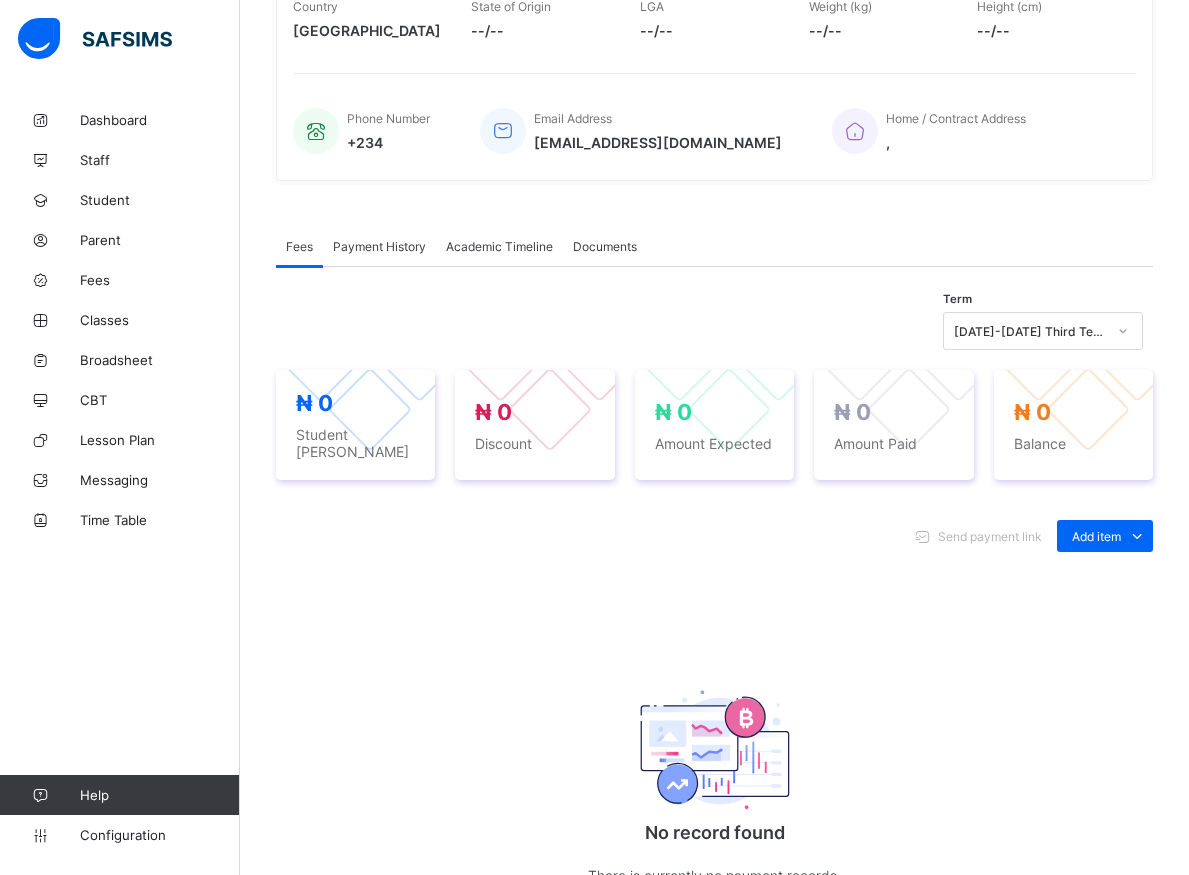 click on "[EMAIL_ADDRESS][DOMAIN_NAME]" at bounding box center [658, 142] 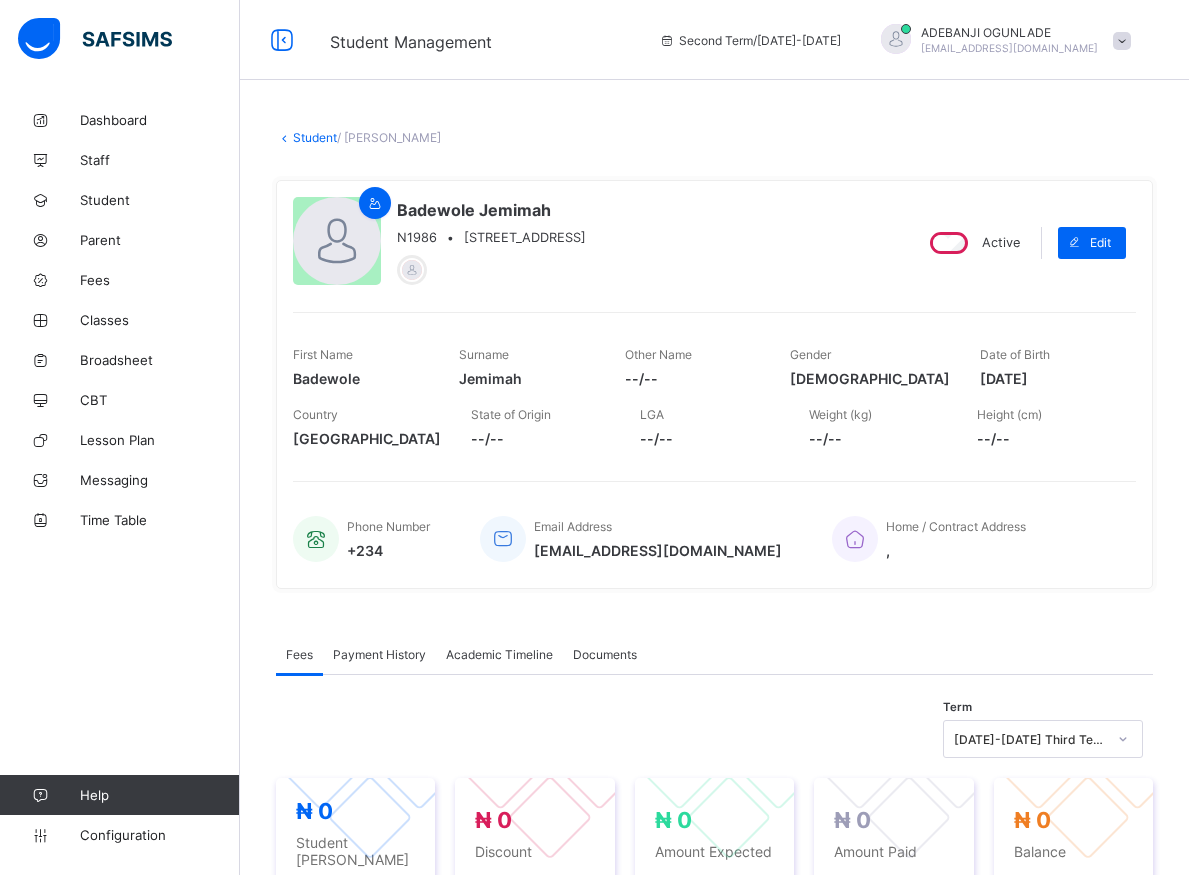 scroll, scrollTop: 204, scrollLeft: 0, axis: vertical 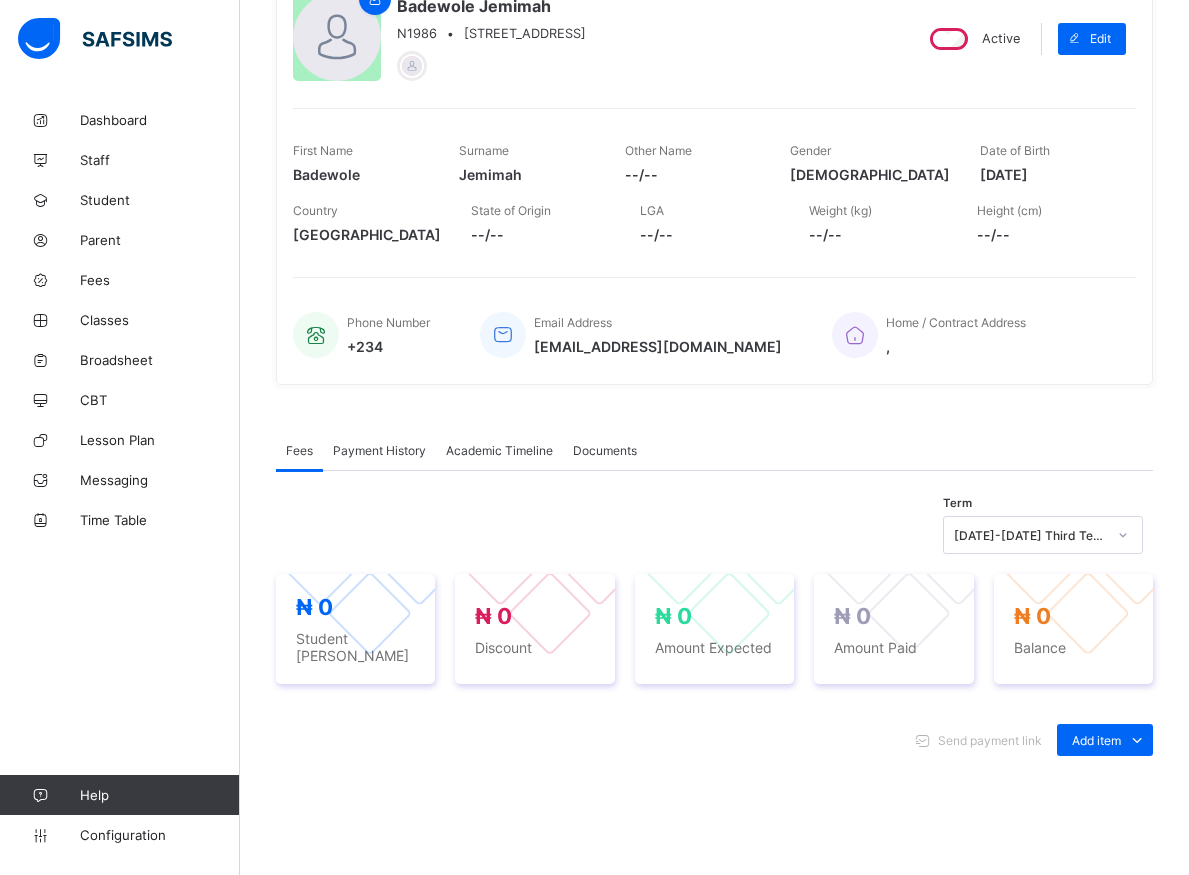 click on "+234" at bounding box center (388, 346) 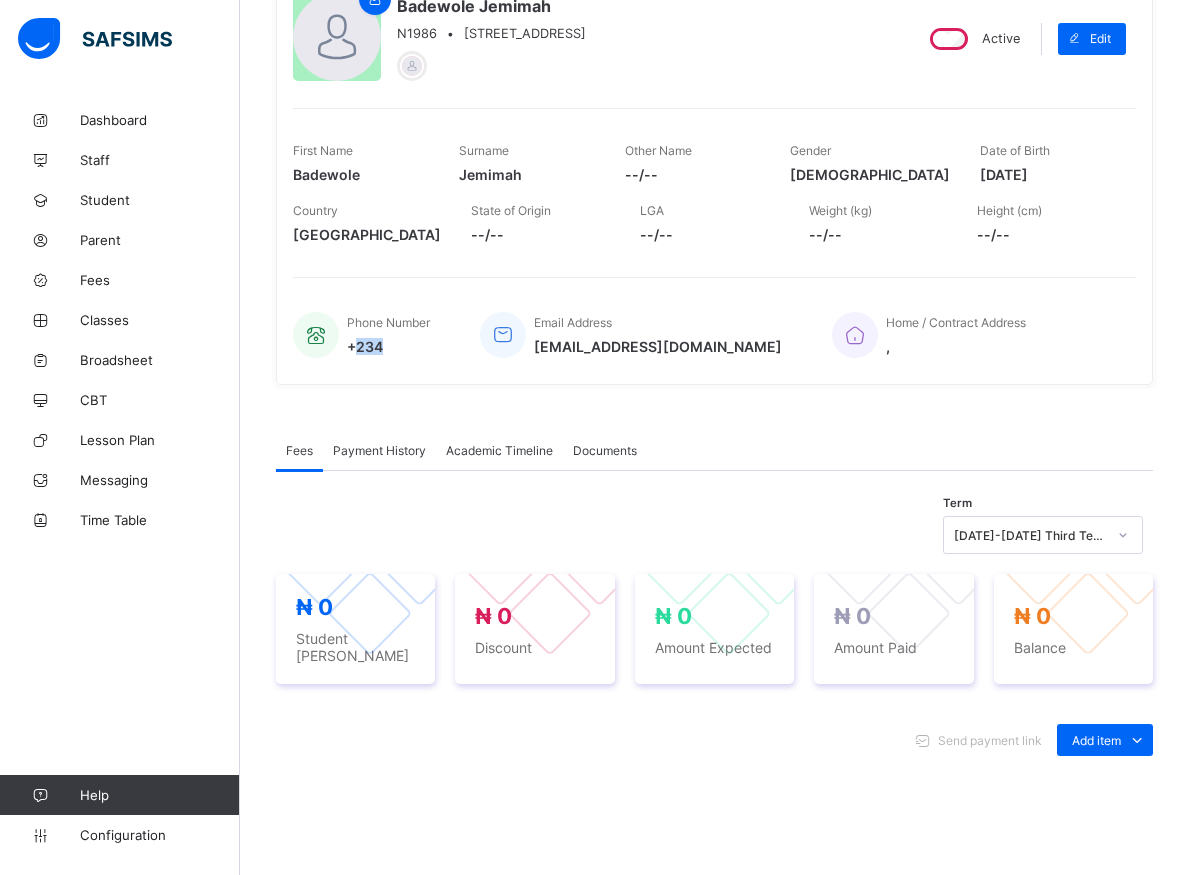 click on "+234" at bounding box center [388, 346] 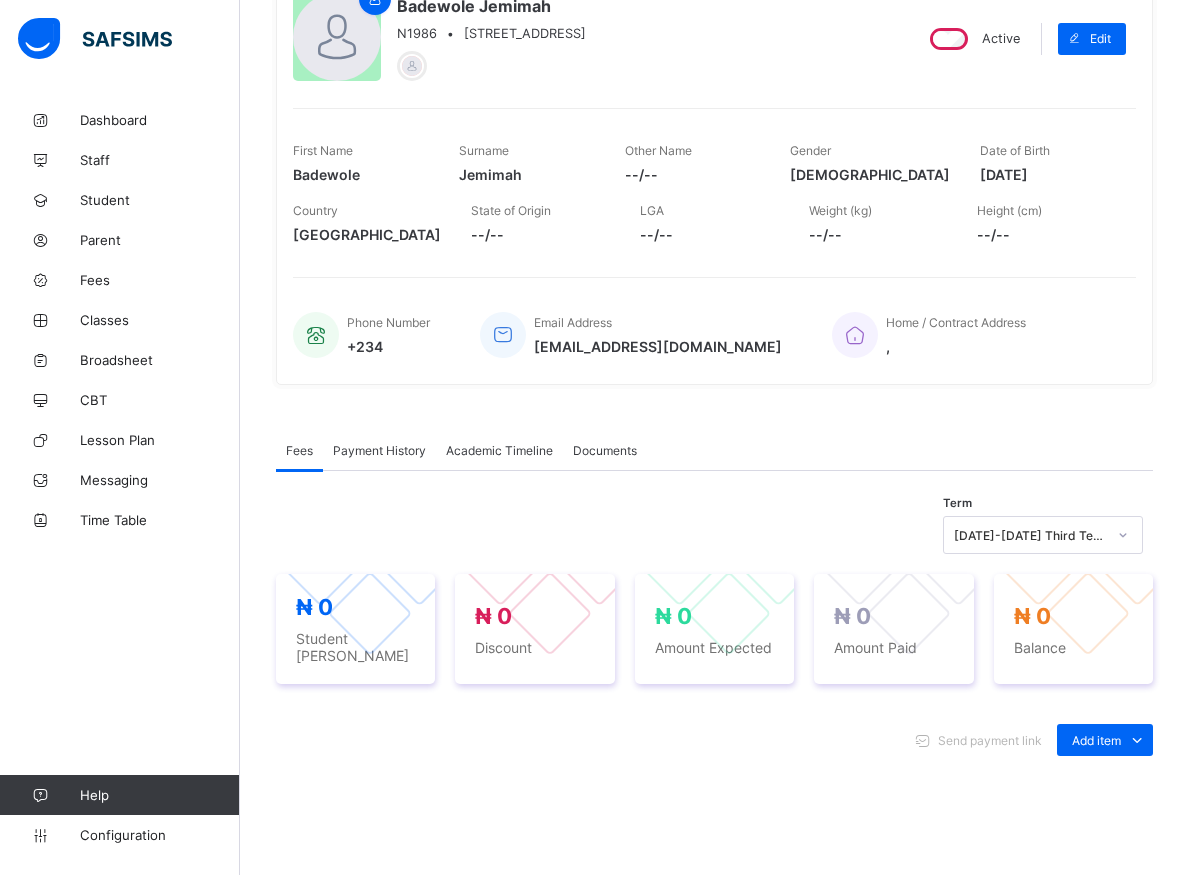 click on "+234" at bounding box center [388, 346] 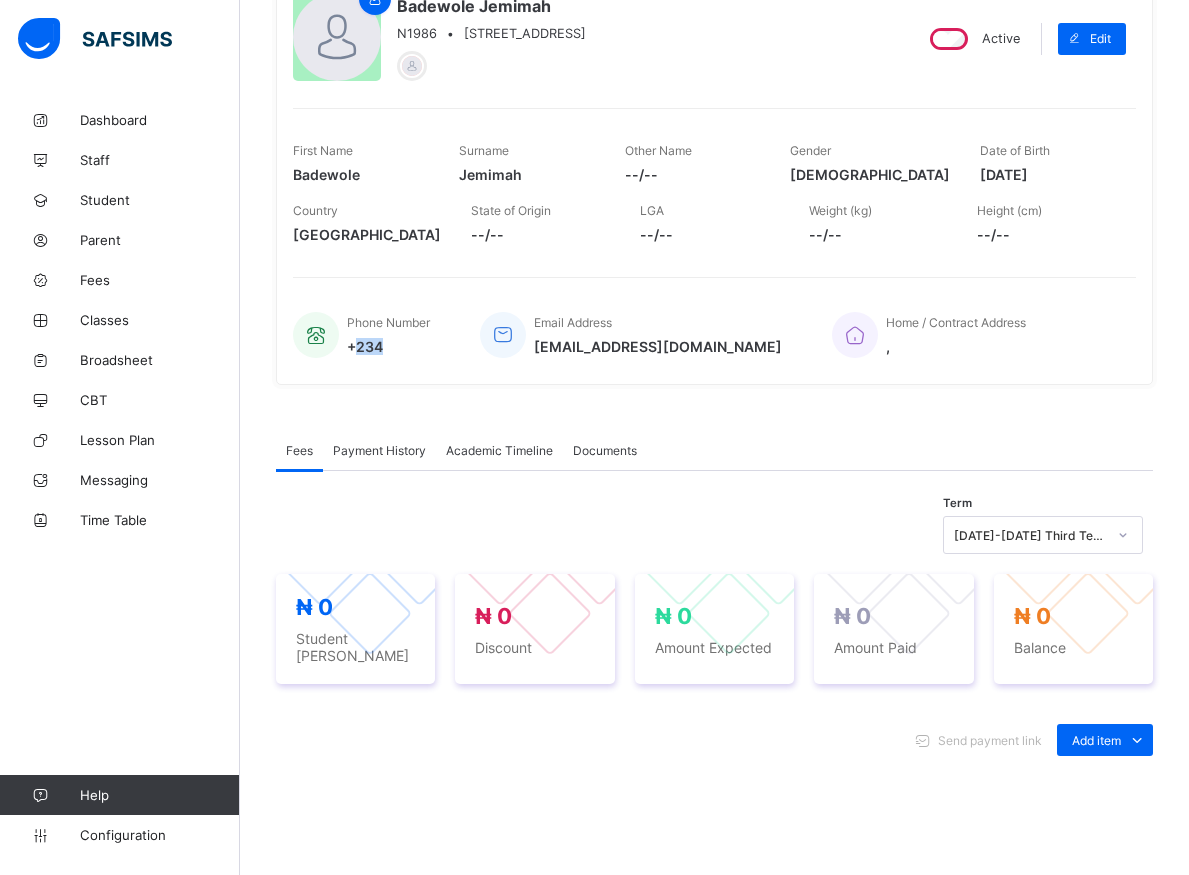 click at bounding box center (316, 335) 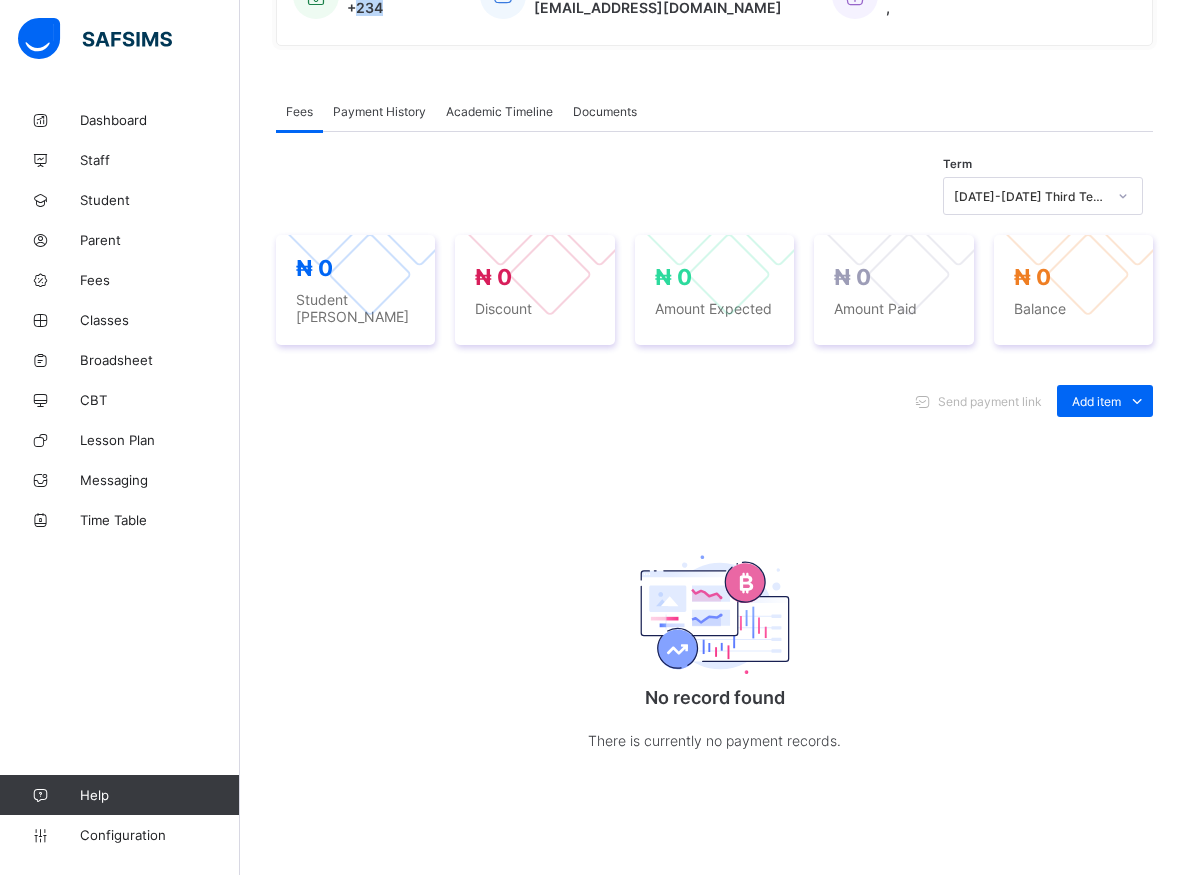 scroll, scrollTop: 33, scrollLeft: 0, axis: vertical 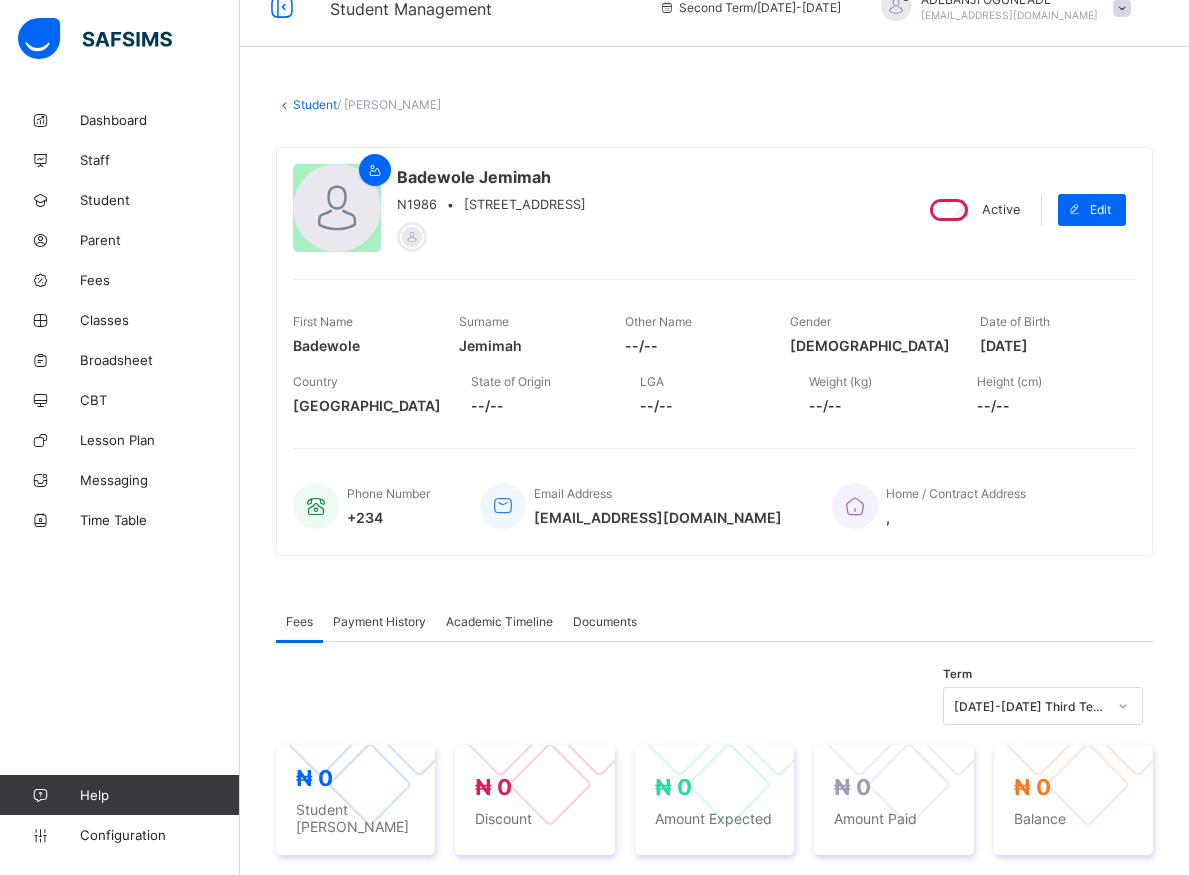 click on "Badewole  Jemimah N1986 •  NURSERY 2, WISDOM  Active  Edit First Name Badewole Surname Jemimah Other Name --/-- Gender FEMALE Date of Birth 2019-11-20 Country Nigeria State of Origin --/-- LGA --/-- Weight (kg) --/-- Height (cm) --/-- Phone Number +234 Email Address badewole_jemimah_01384@public.com Home / Contract Address  ," at bounding box center [714, 351] 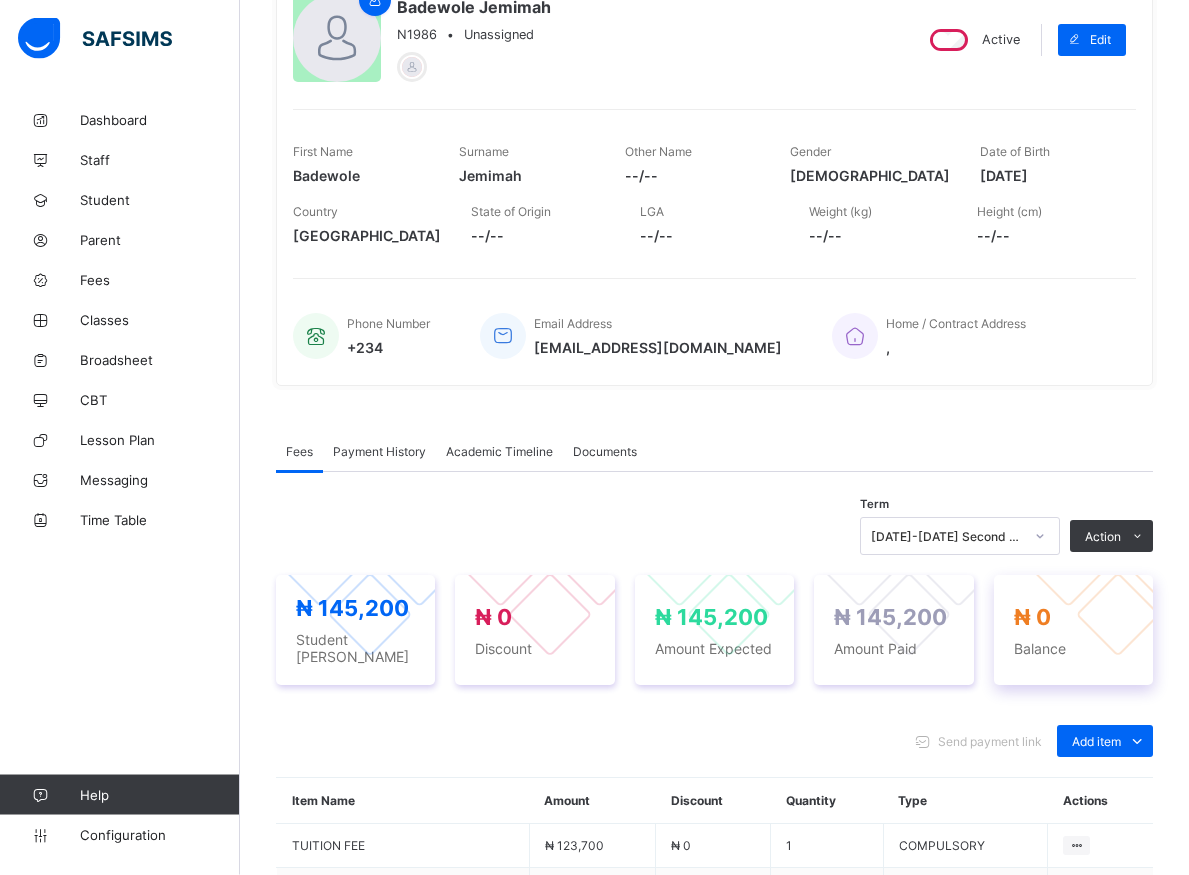 scroll, scrollTop: 204, scrollLeft: 0, axis: vertical 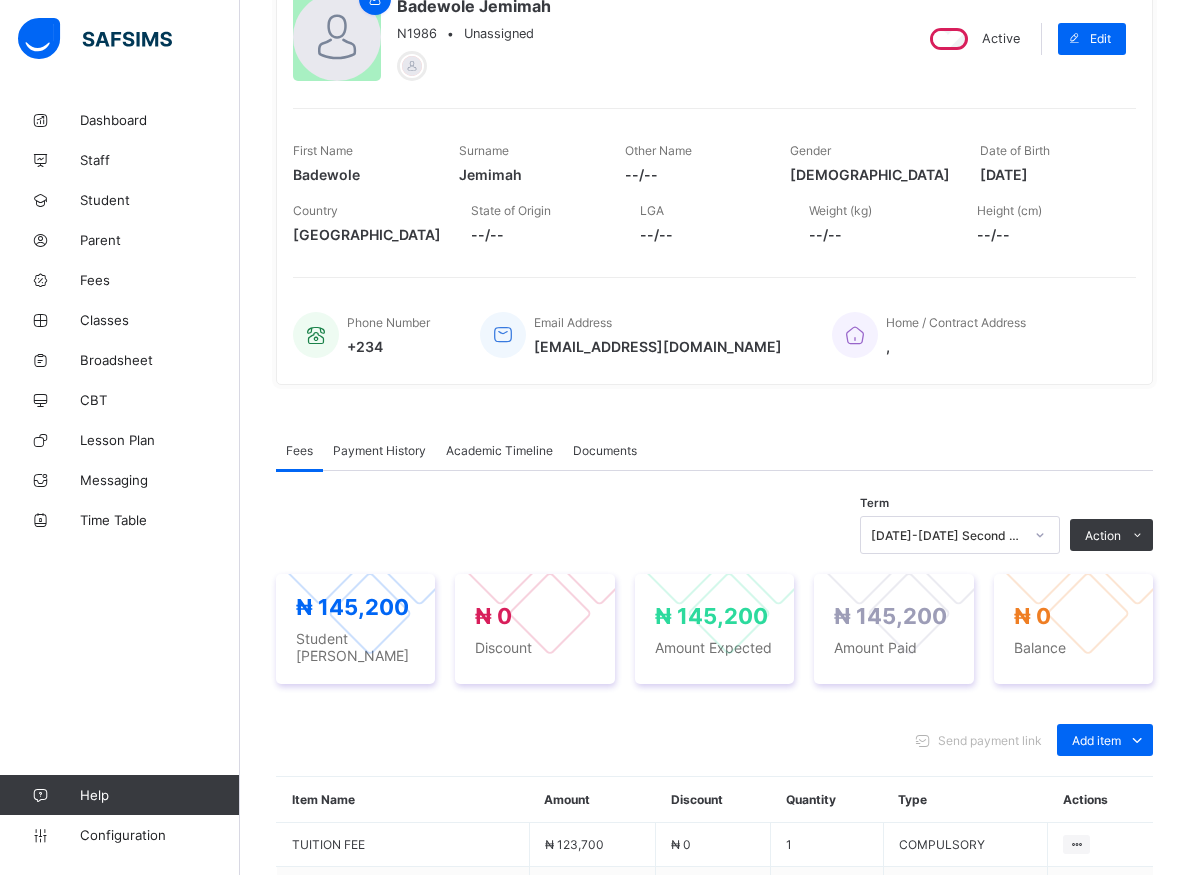 click 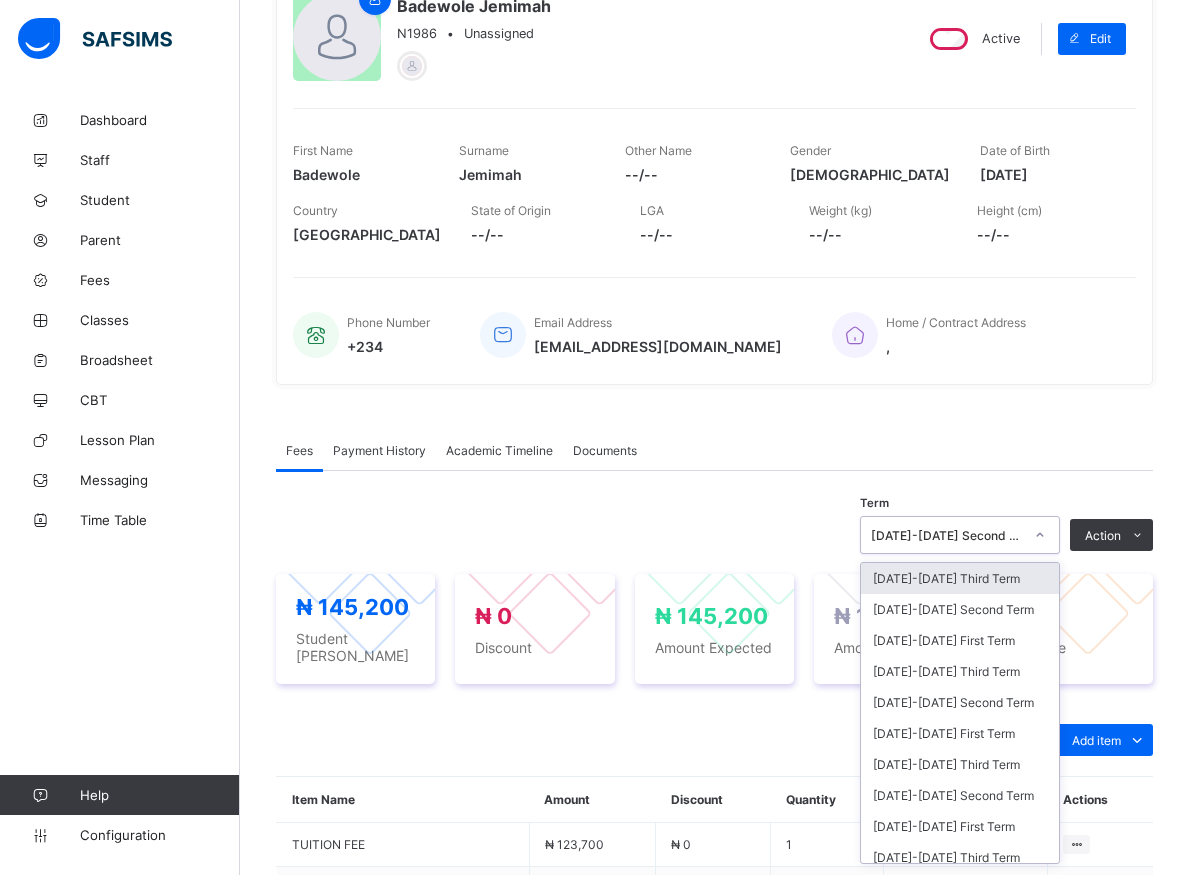 click on "[DATE]-[DATE] Third Term" at bounding box center [960, 578] 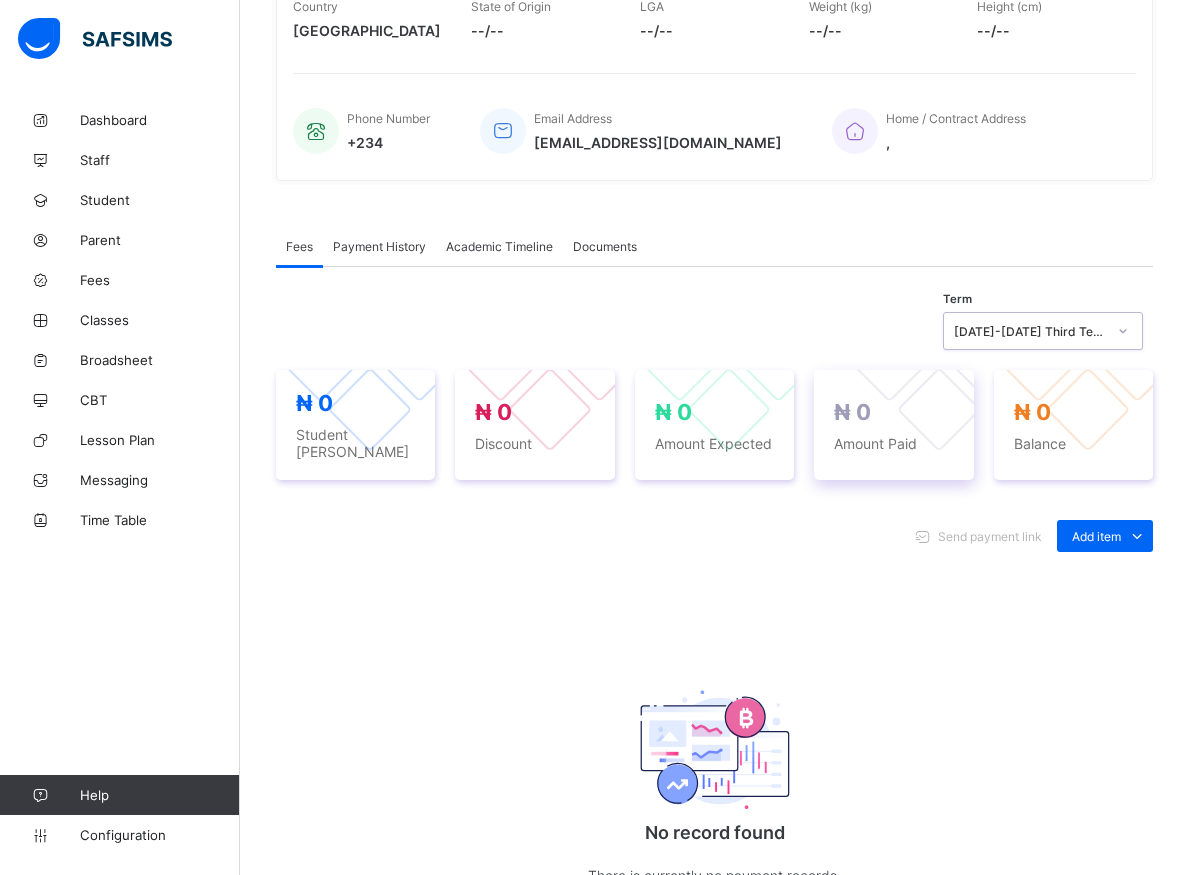 scroll, scrollTop: 204, scrollLeft: 0, axis: vertical 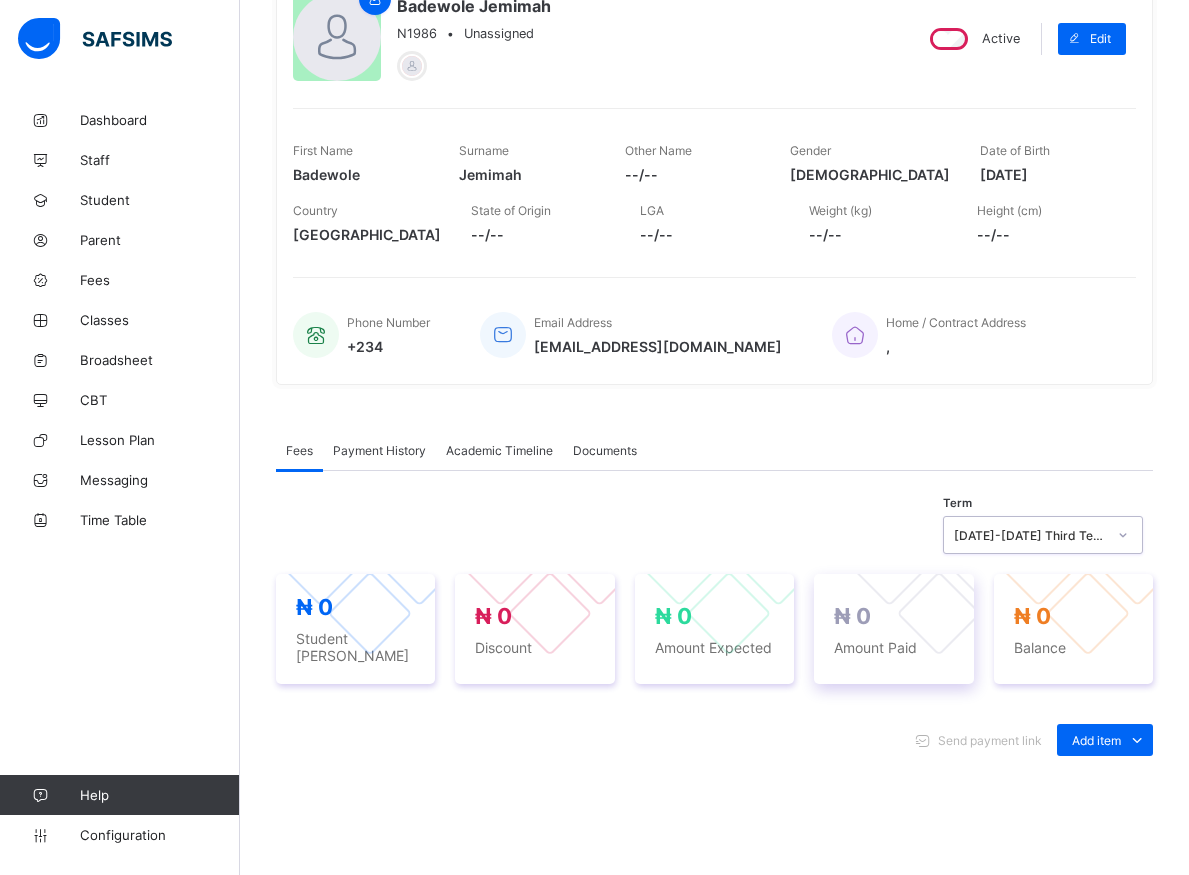 click at bounding box center [938, 613] 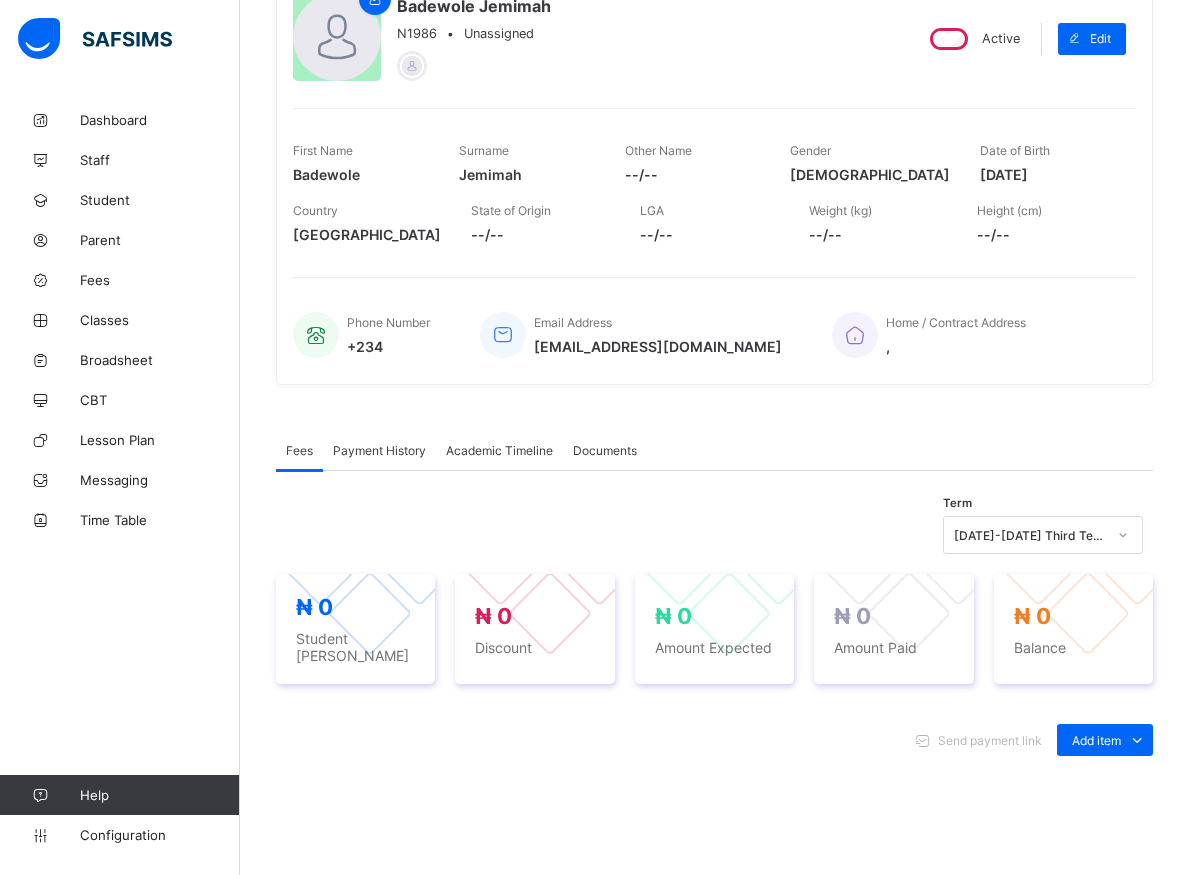 click on "Payment History" at bounding box center (379, 450) 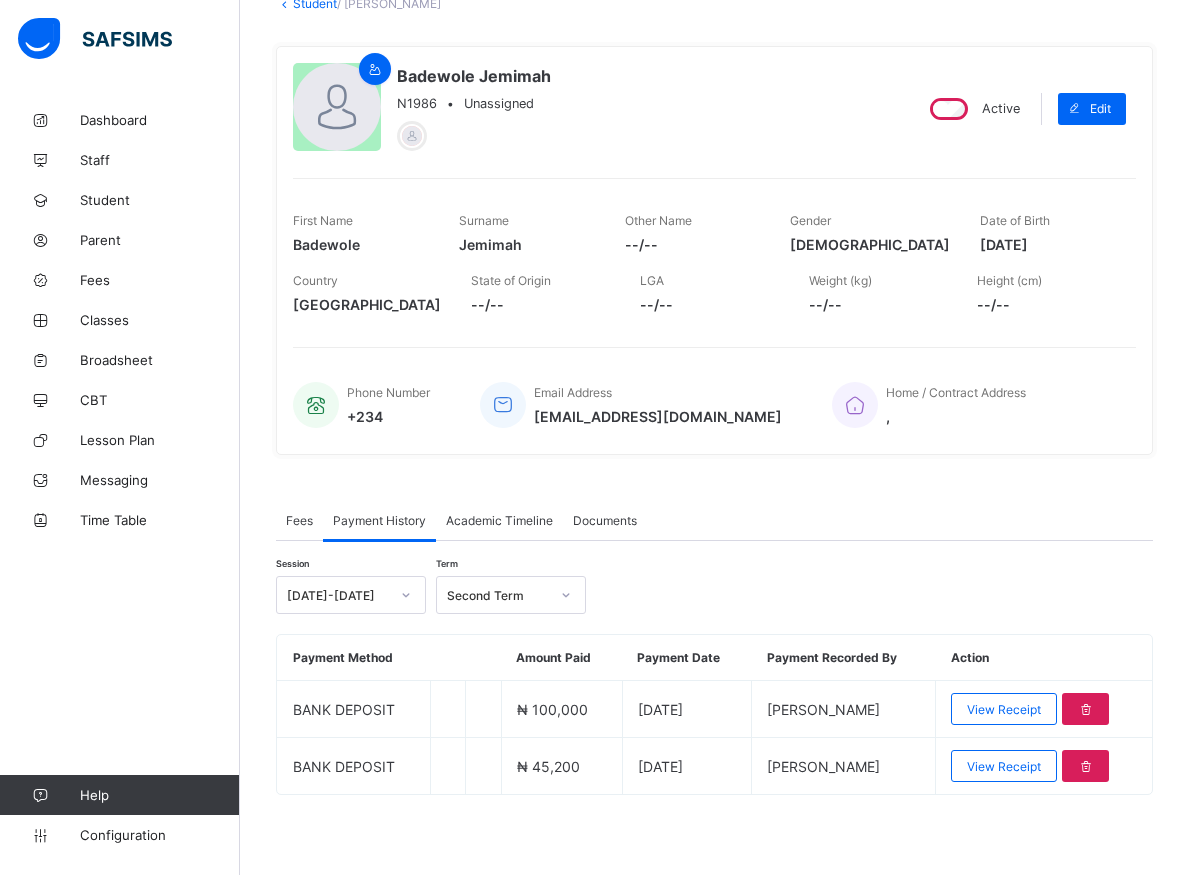 scroll, scrollTop: 134, scrollLeft: 0, axis: vertical 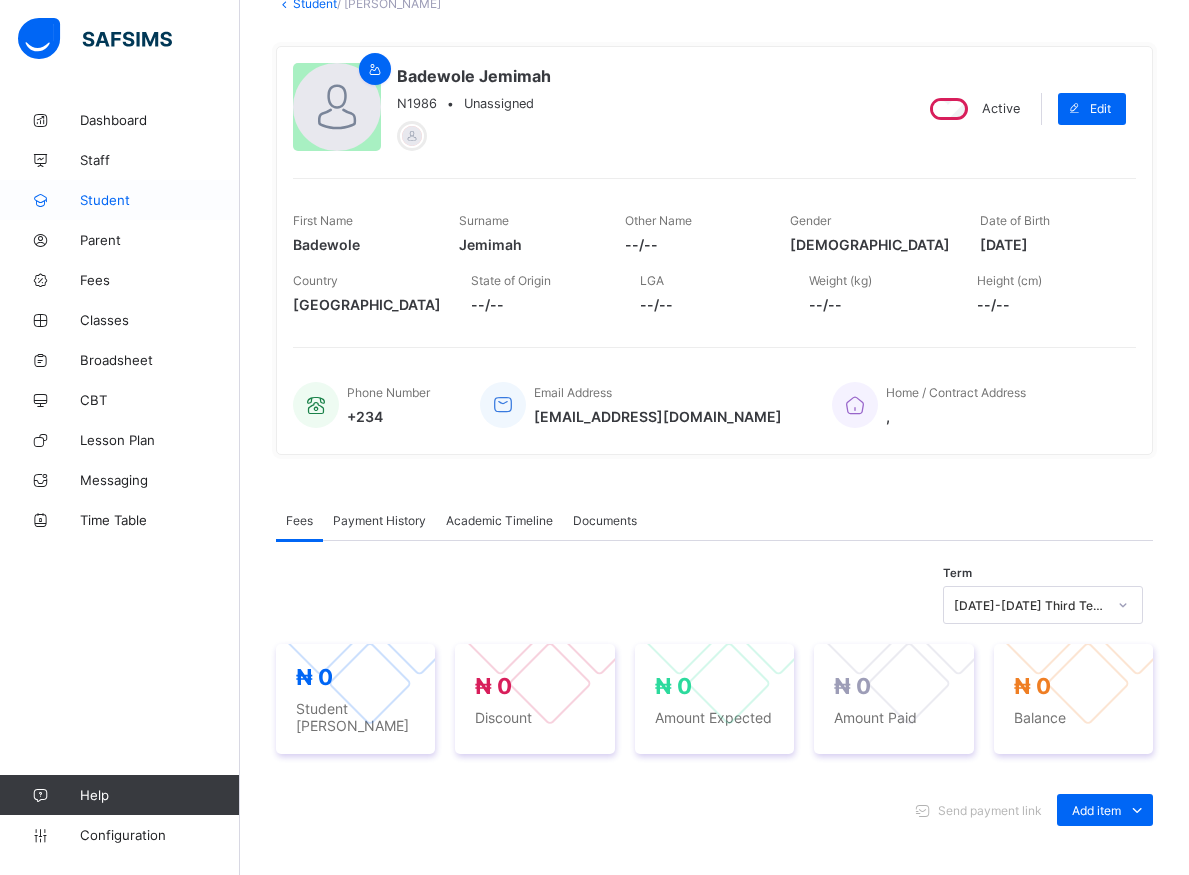 click on "Student" at bounding box center (160, 200) 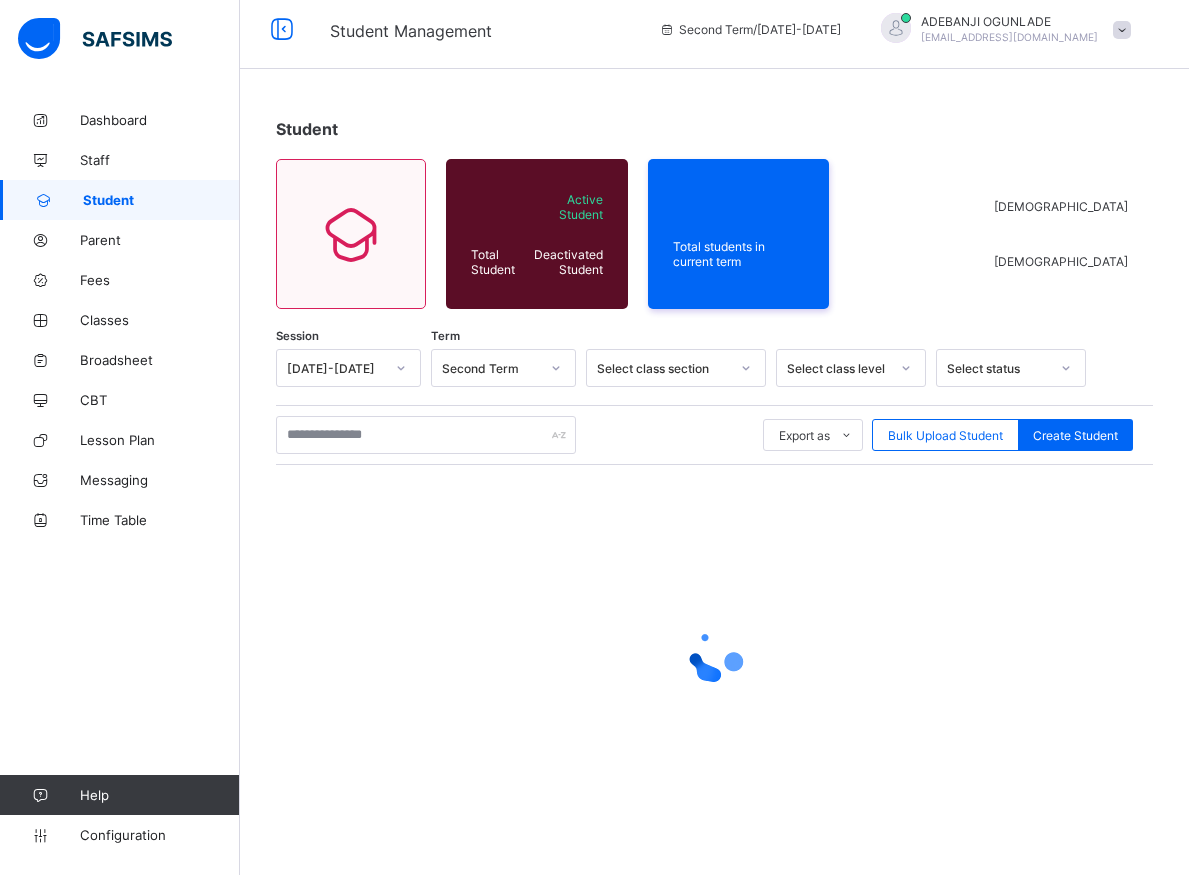 scroll, scrollTop: 0, scrollLeft: 0, axis: both 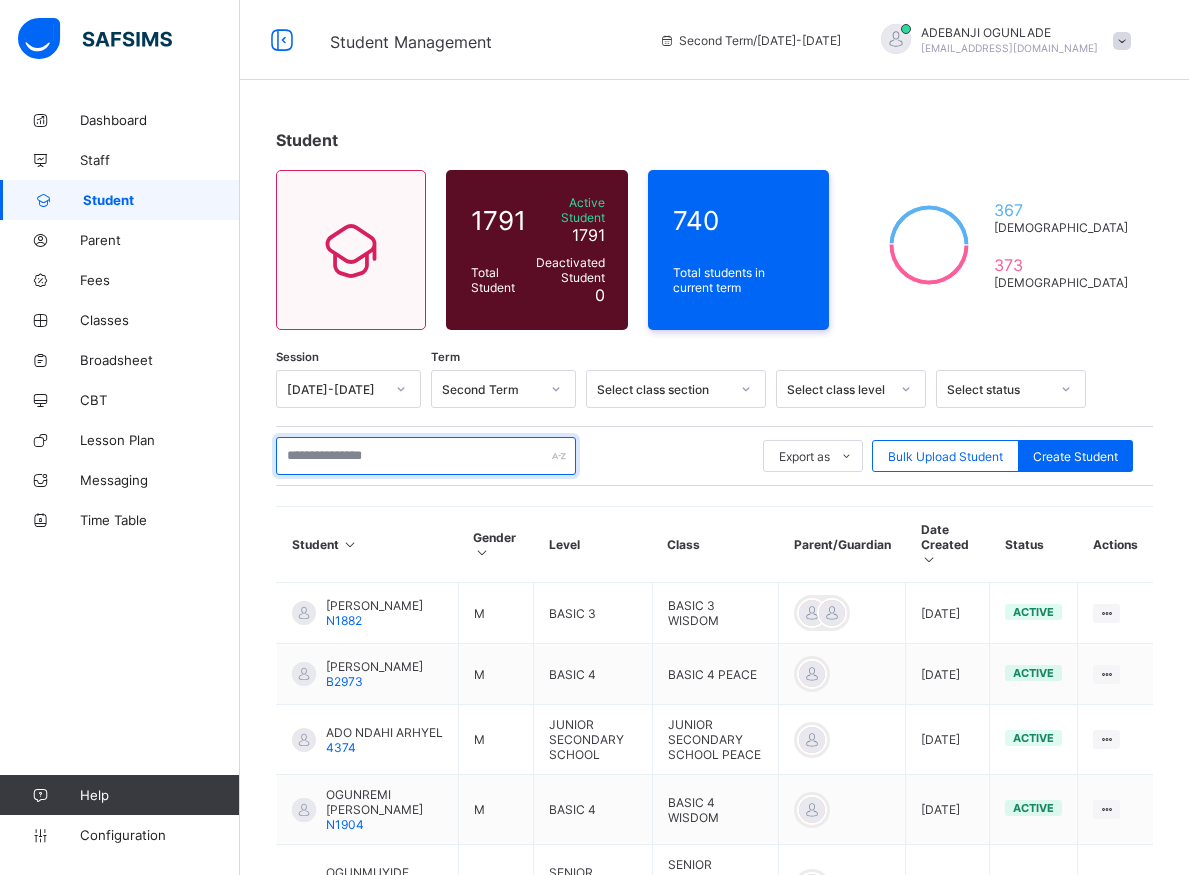 click at bounding box center [426, 456] 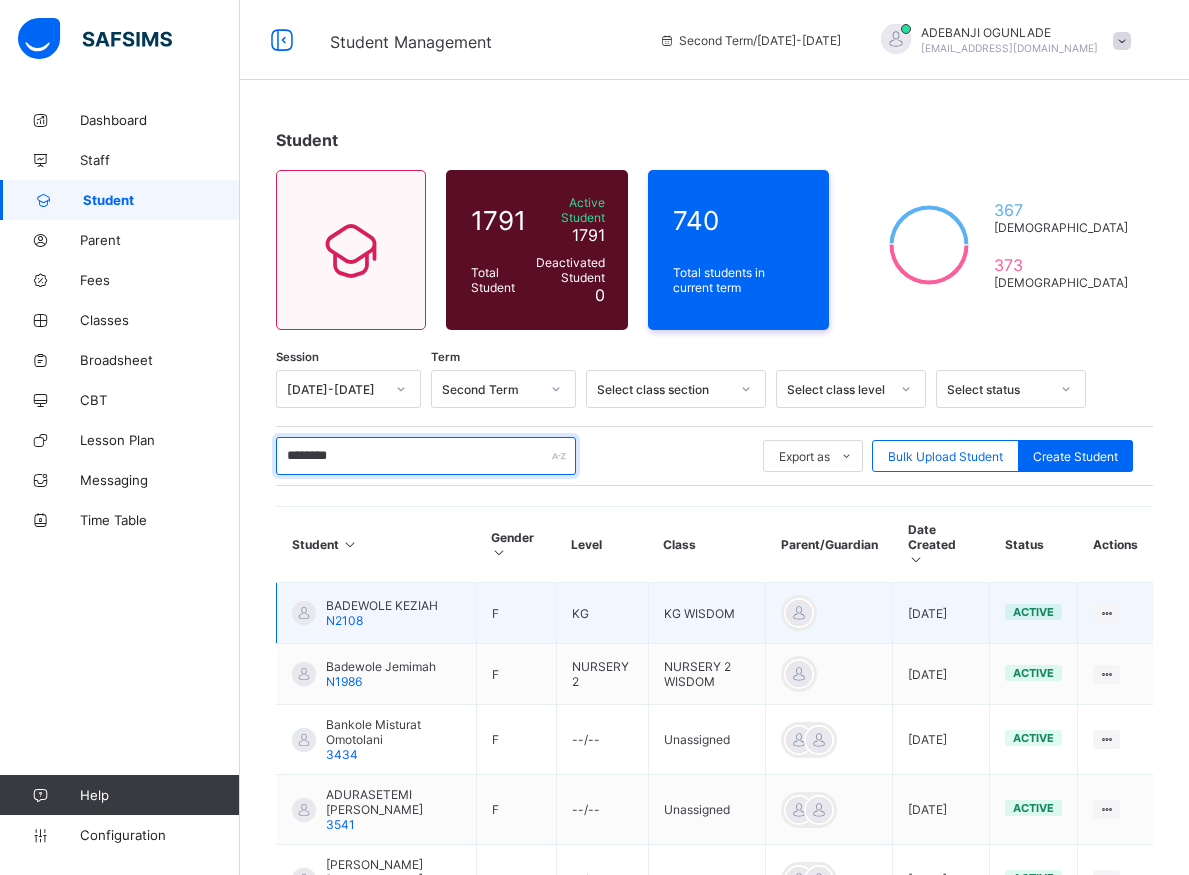 scroll, scrollTop: 102, scrollLeft: 0, axis: vertical 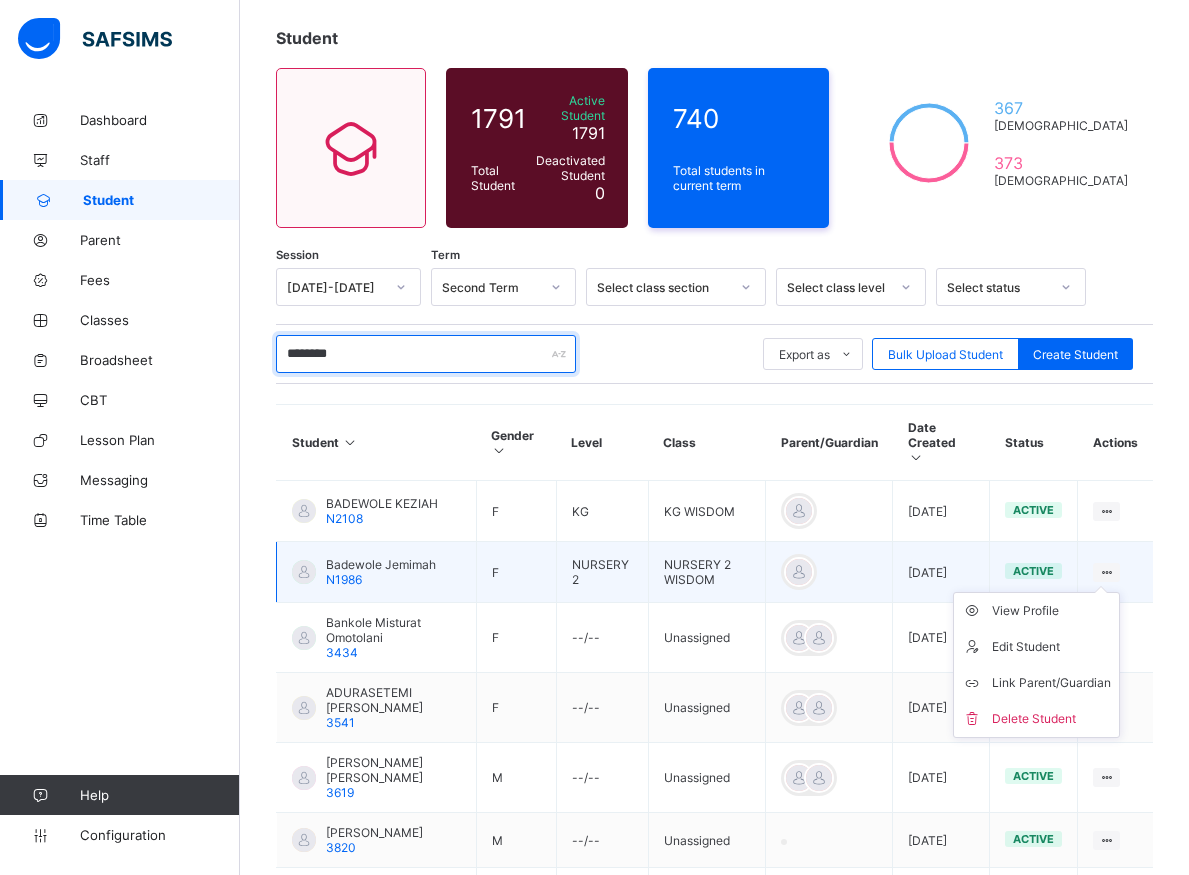 type on "********" 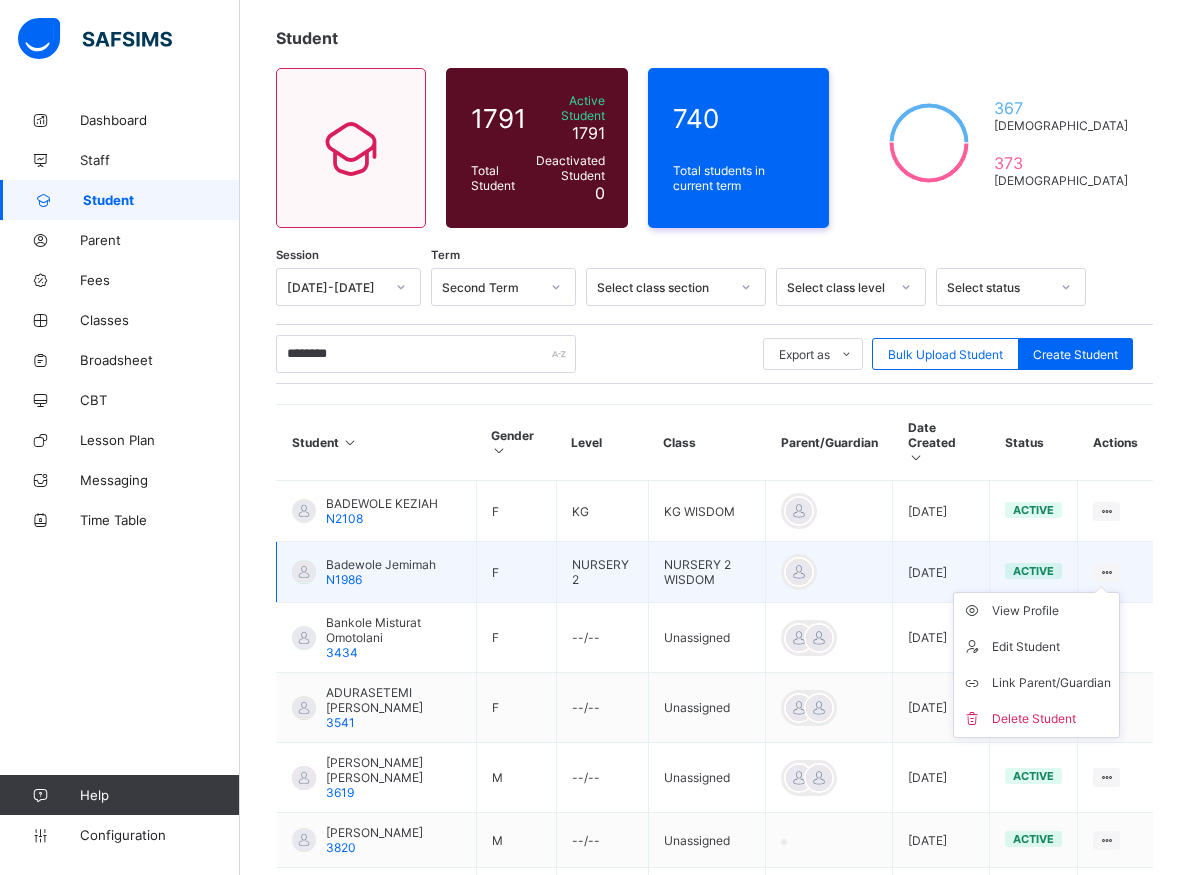click on "View Profile Edit Student Link Parent/Guardian Delete Student" at bounding box center (1036, 665) 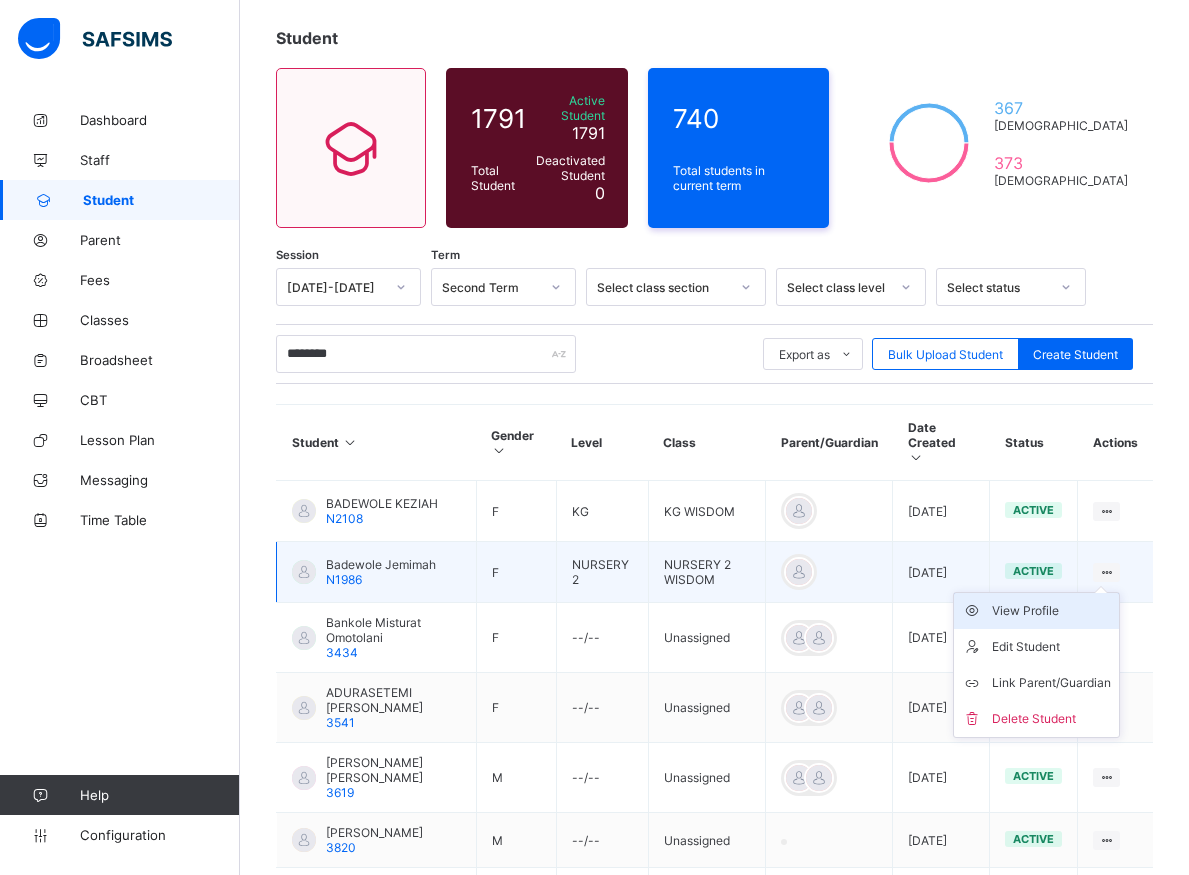 click on "View Profile" at bounding box center [1051, 611] 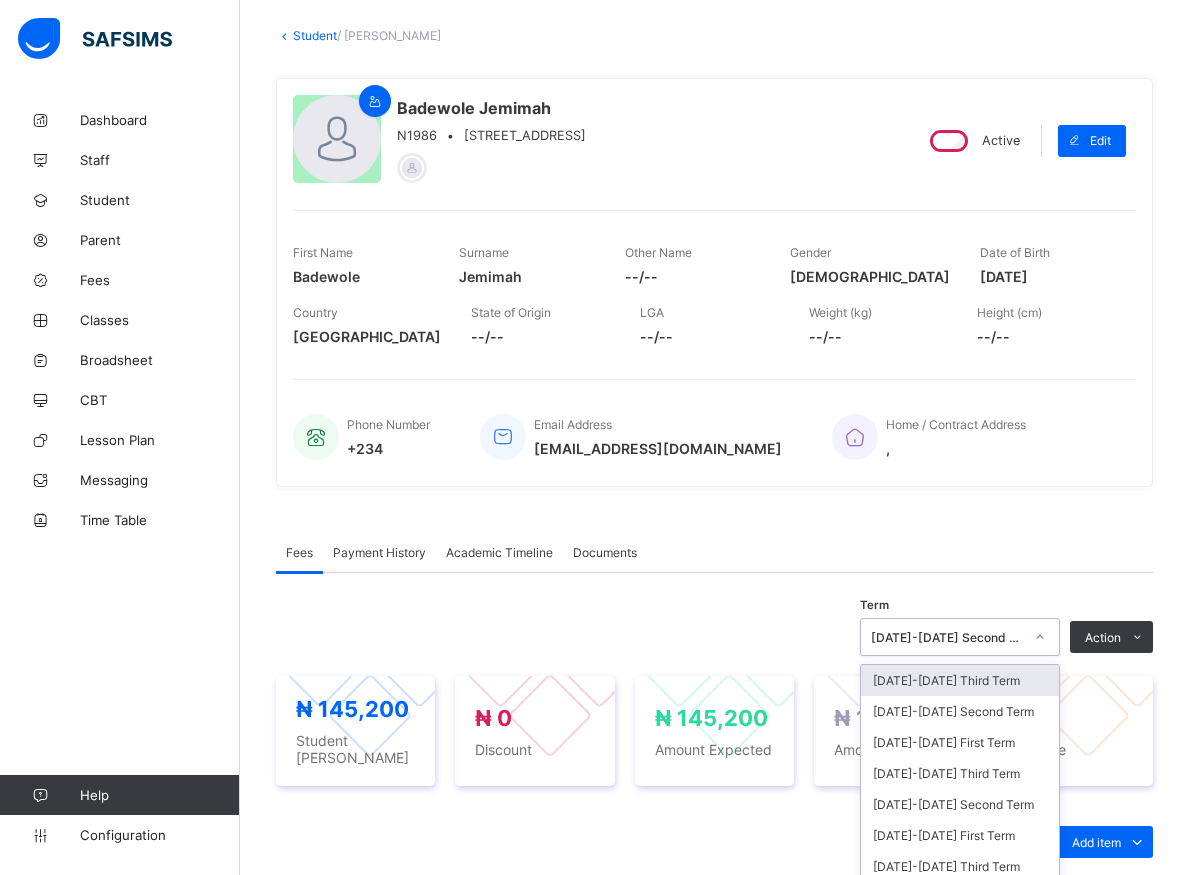 click on "option [DATE]-[DATE] Third Term focused, 1 of 21. 21 results available. Use Up and Down to choose options, press Enter to select the currently focused option, press Escape to exit the menu, press Tab to select the option and exit the menu. [DATE]-[DATE] Second Term [DATE]-[DATE] Third Term [DATE]-[DATE] Second Term [DATE]-[DATE] First Term [DATE]-[DATE] Third Term [DATE]-[DATE] Second Term [DATE]-[DATE] First Term [DATE]-[DATE] Third Term [DATE]-[DATE] Second Term [DATE]-[DATE] First Term [DATE]-[DATE] Third Term [DATE]-[DATE] Second Term [DATE]-[DATE] First Term [DATE]-[DATE] Third Term [DATE]-[DATE] Second Term [DATE]-[DATE] First Term [DATE]-[DATE] Third Term [DATE]-[DATE] Second Term [DATE]-[DATE] First Term [DATE]-[DATE] Third Term [DATE]-[DATE] Second Term [DATE]-[DATE] First Term" at bounding box center [960, 637] 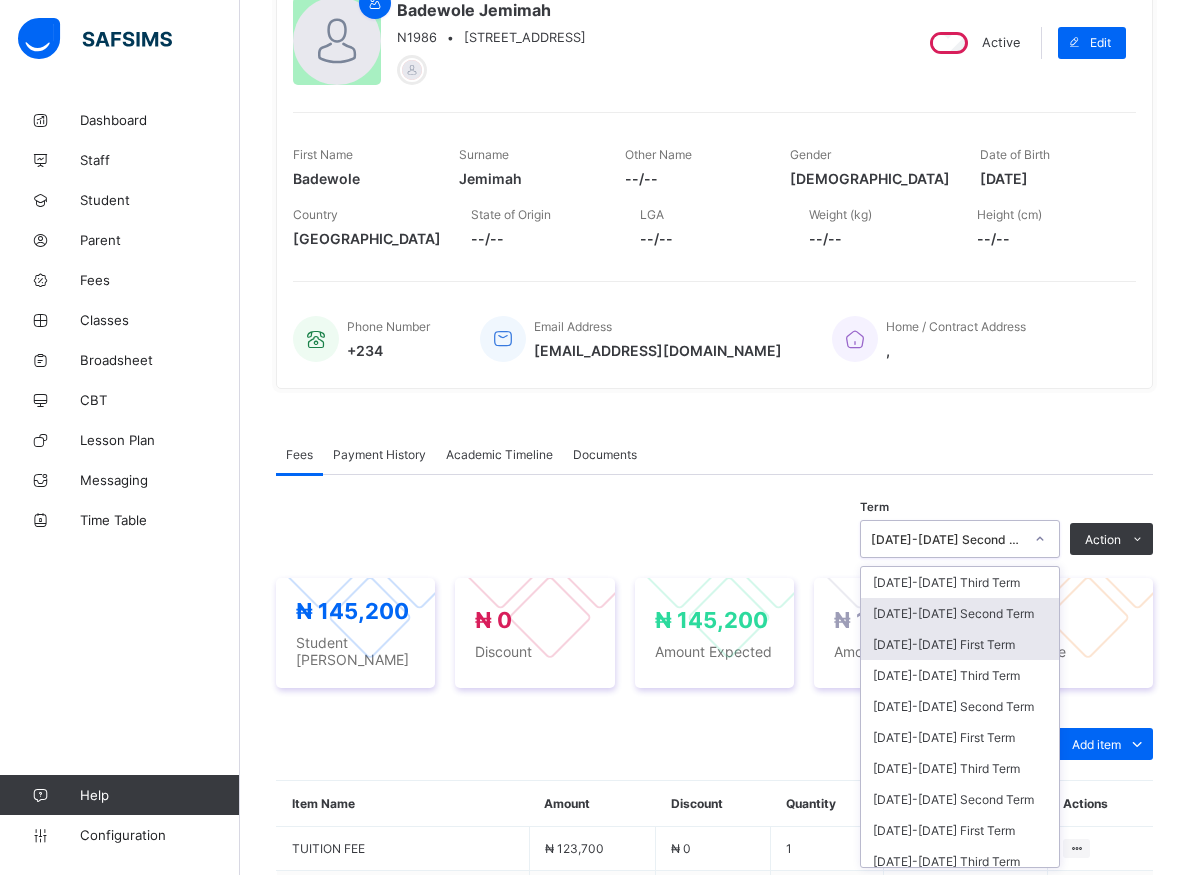 scroll, scrollTop: 201, scrollLeft: 0, axis: vertical 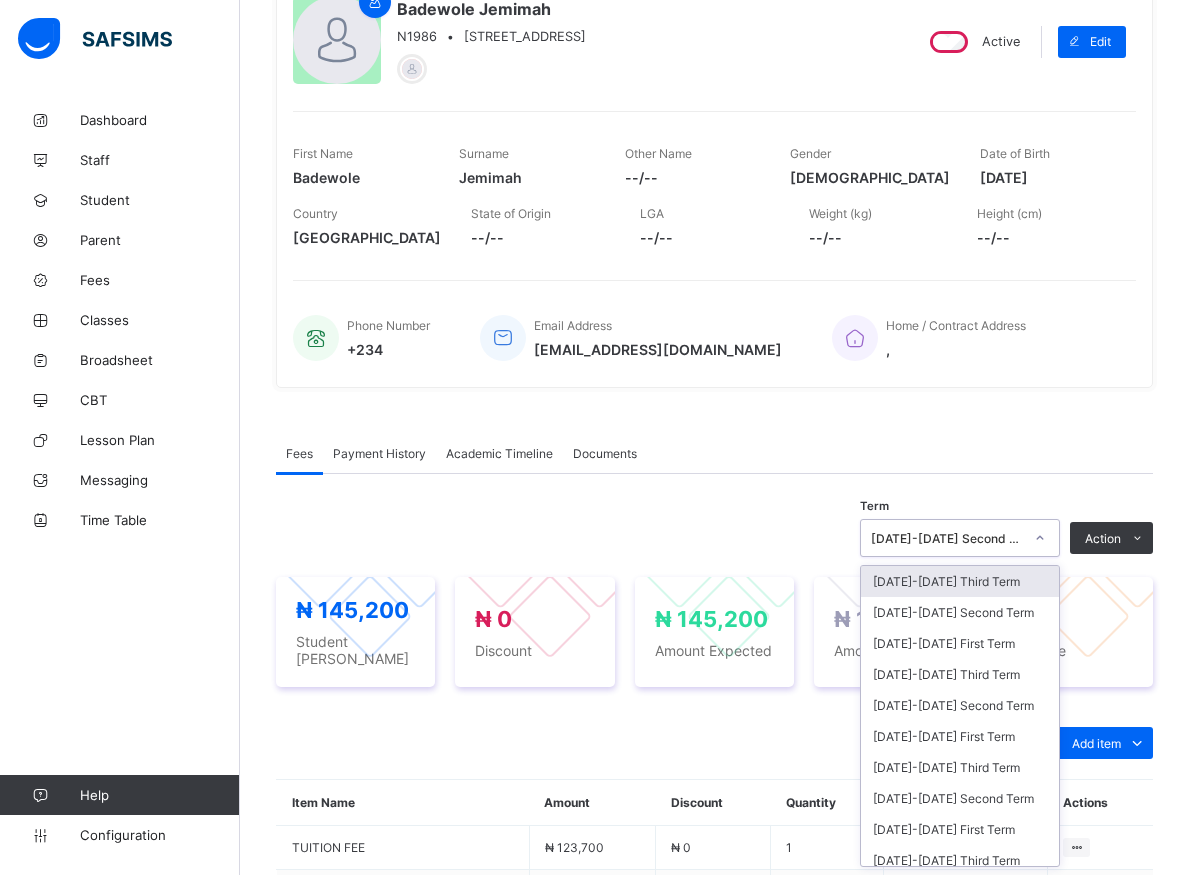click on "[DATE]-[DATE] Third Term" at bounding box center [960, 581] 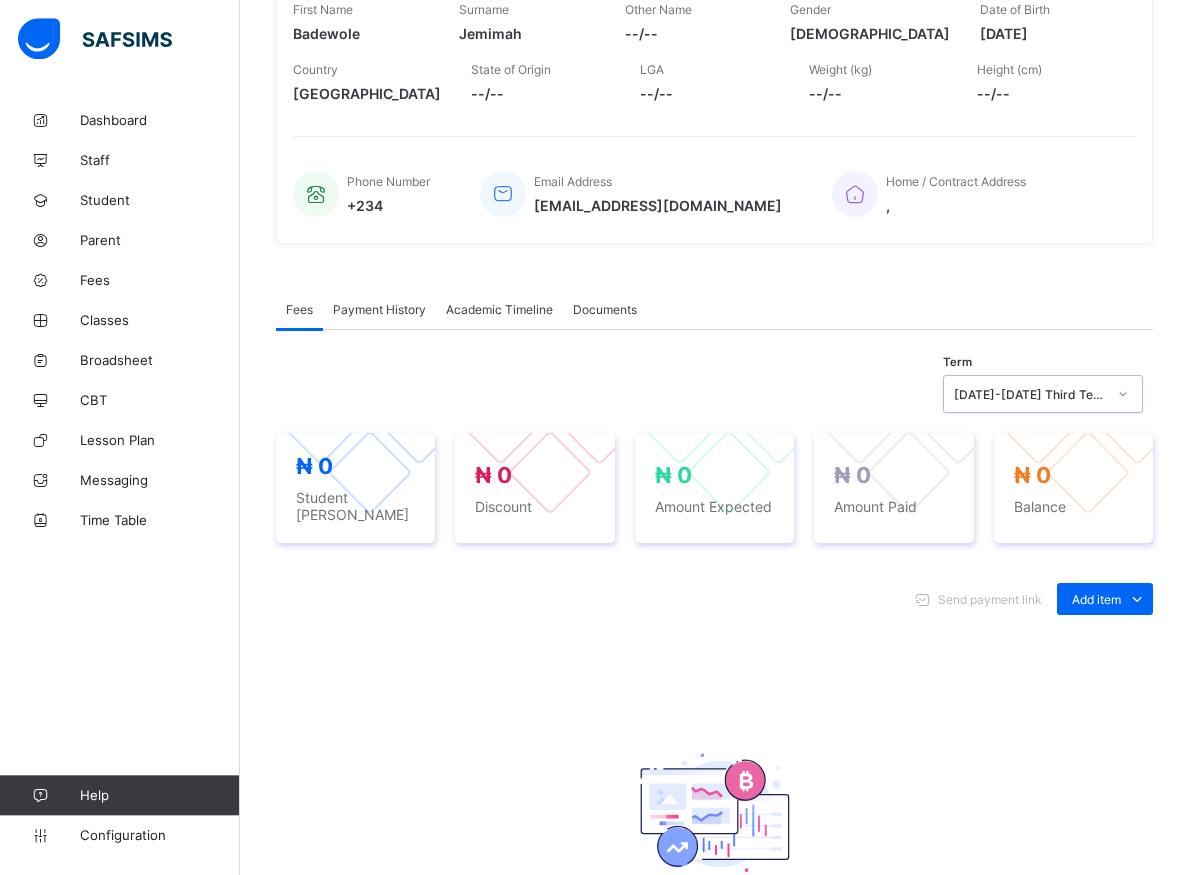 scroll, scrollTop: 405, scrollLeft: 0, axis: vertical 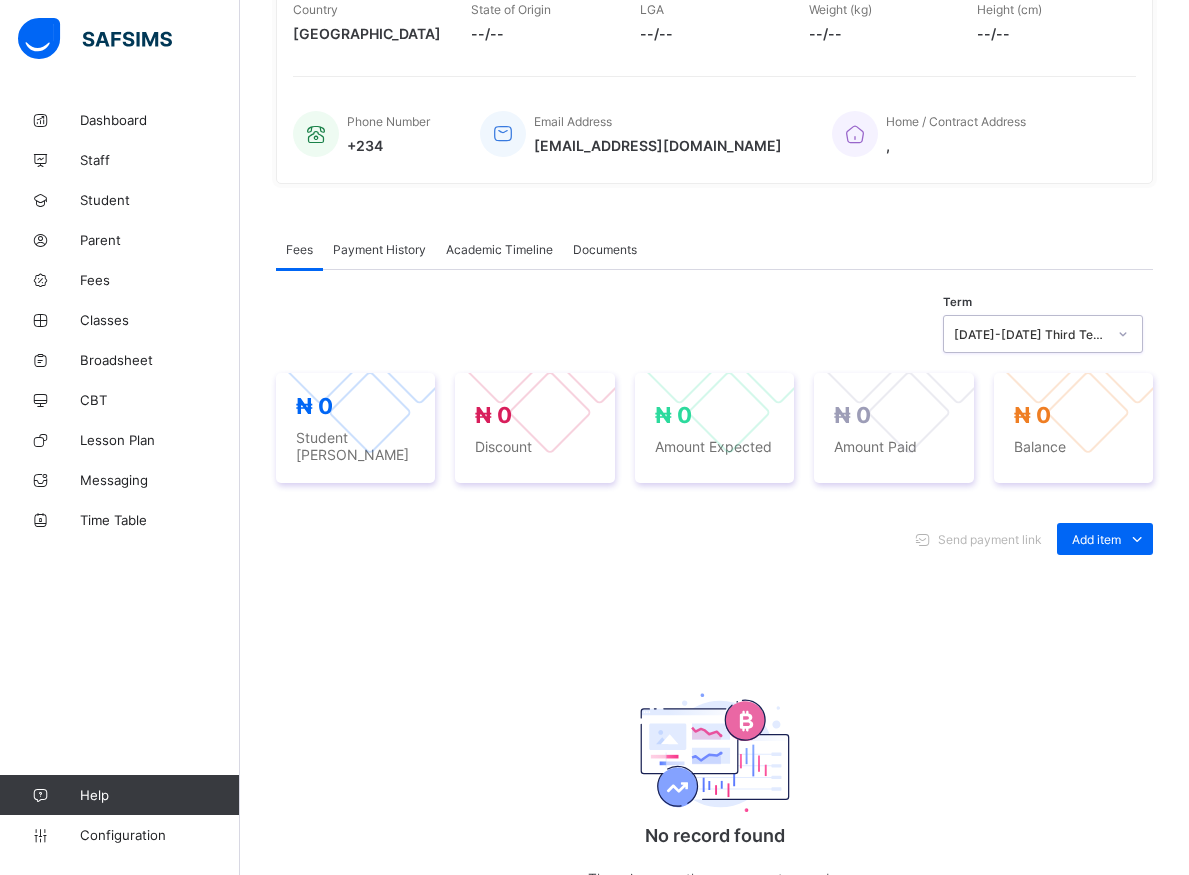 click 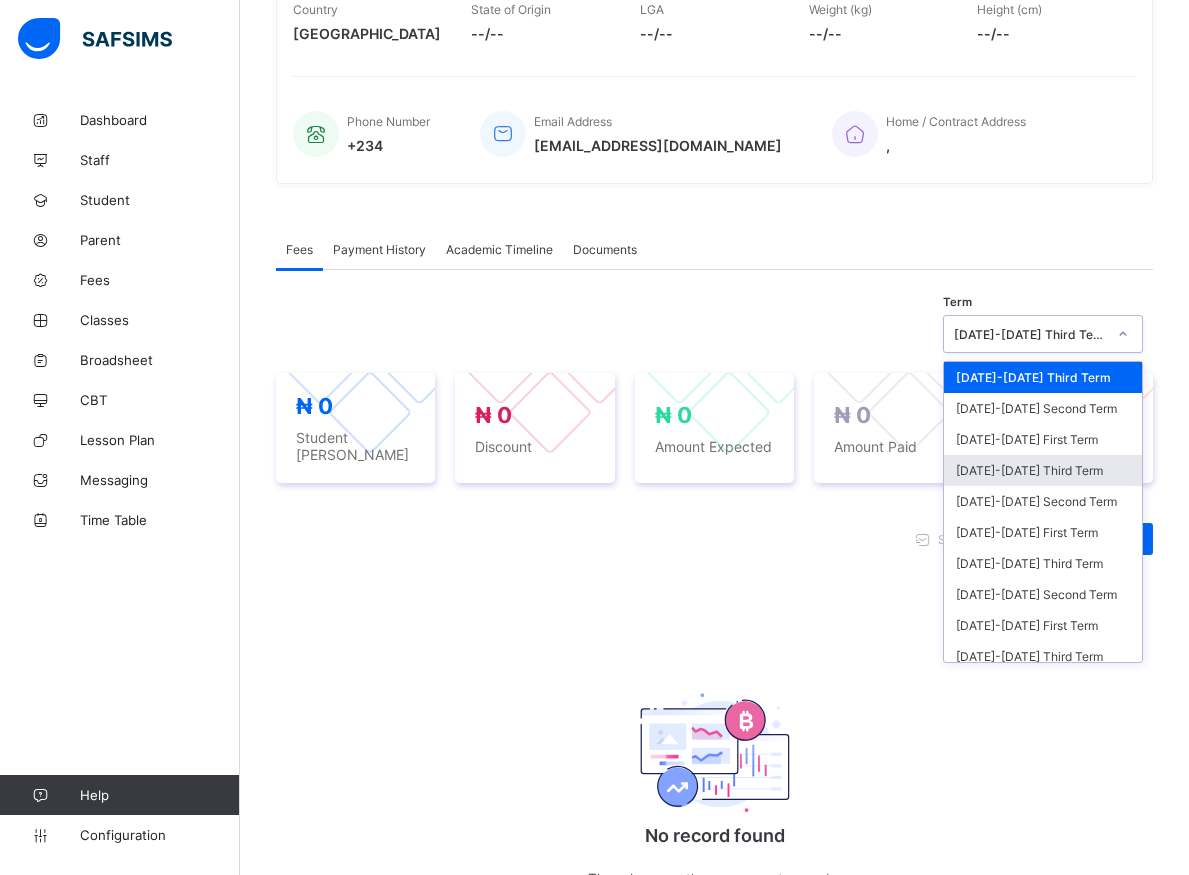click on "[DATE]-[DATE] Third Term" at bounding box center [1043, 470] 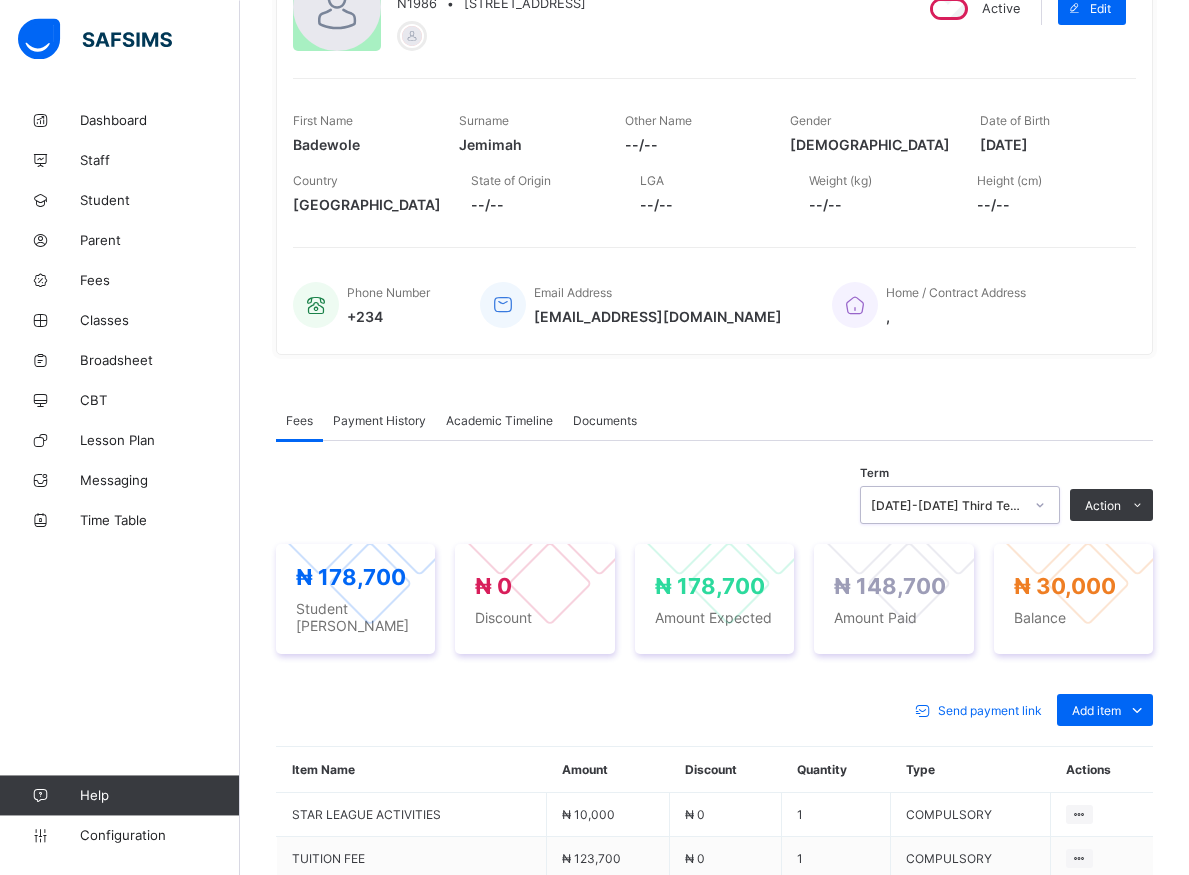 scroll, scrollTop: 201, scrollLeft: 0, axis: vertical 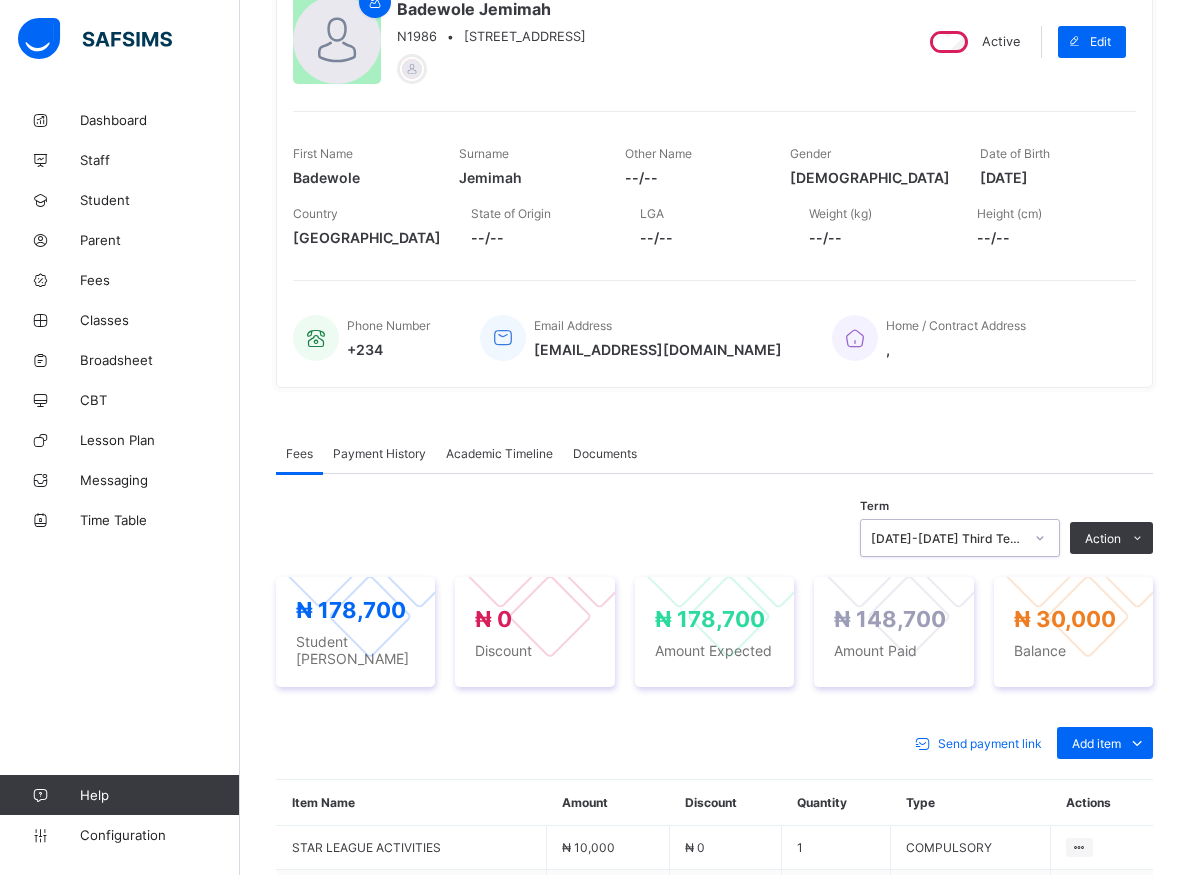 click at bounding box center (316, 338) 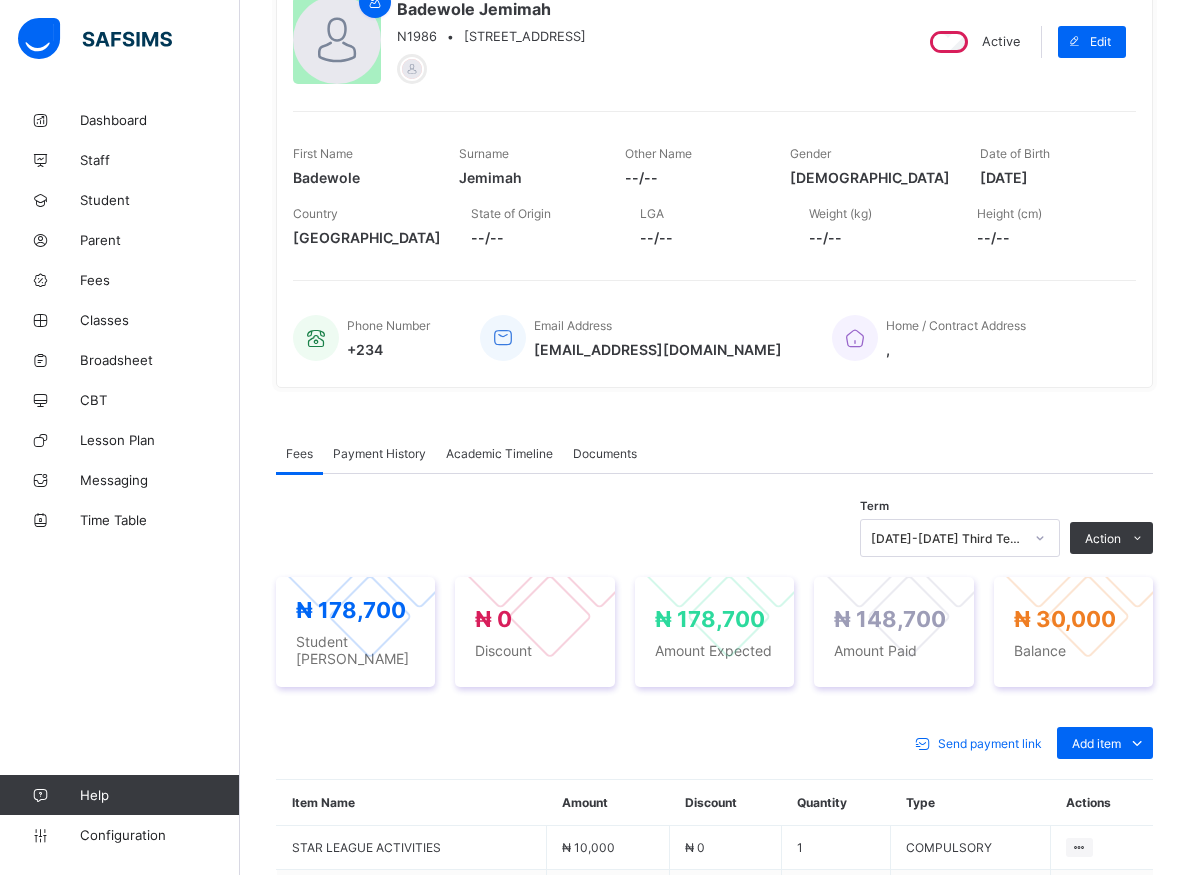 click on "Phone Number" at bounding box center (388, 325) 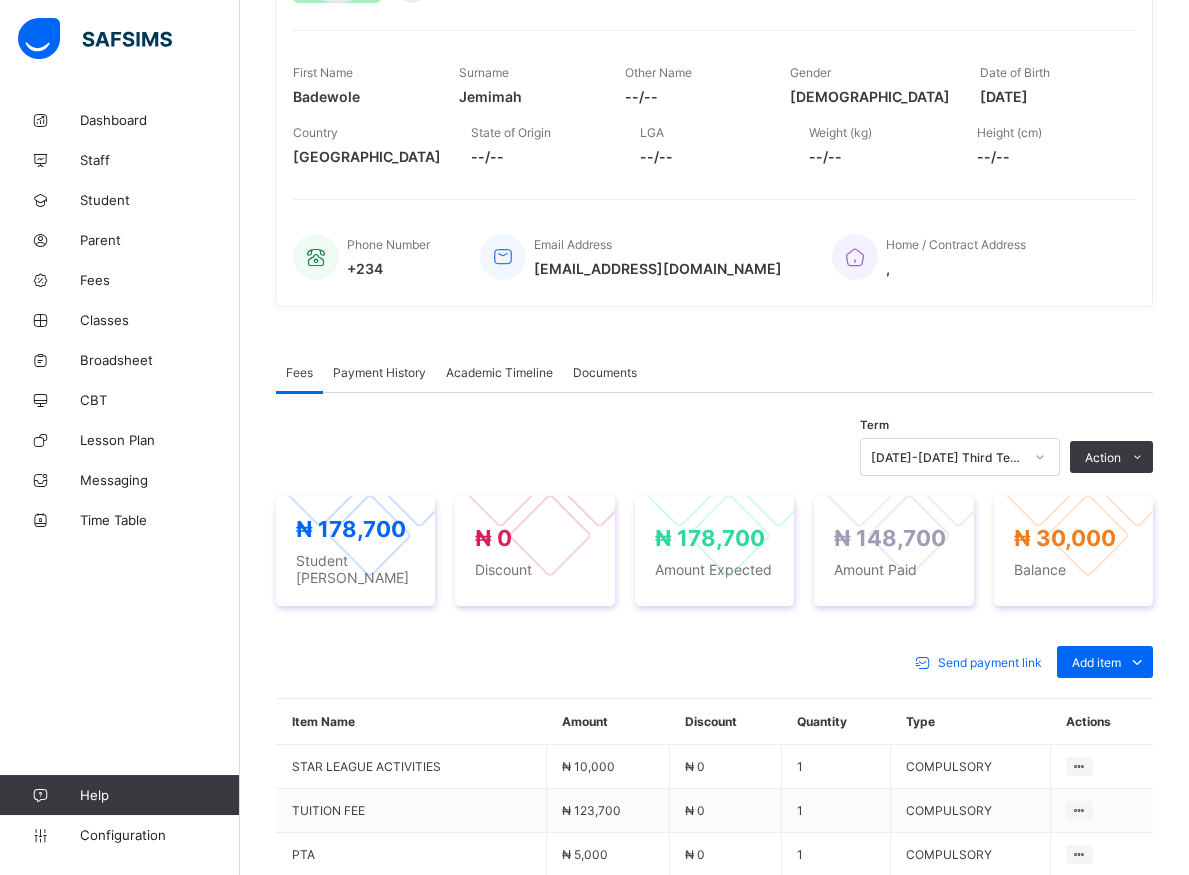 scroll, scrollTop: 306, scrollLeft: 0, axis: vertical 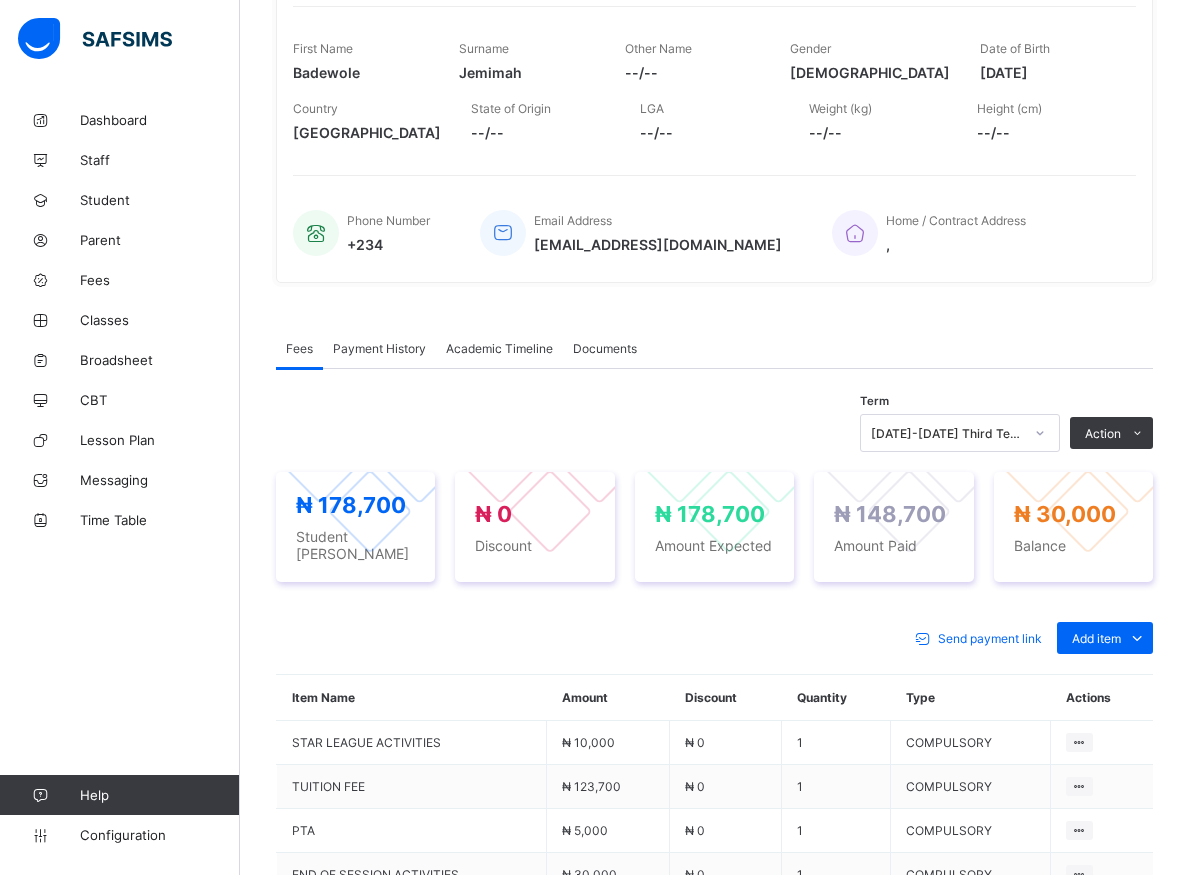 click on "Payment History" at bounding box center [379, 348] 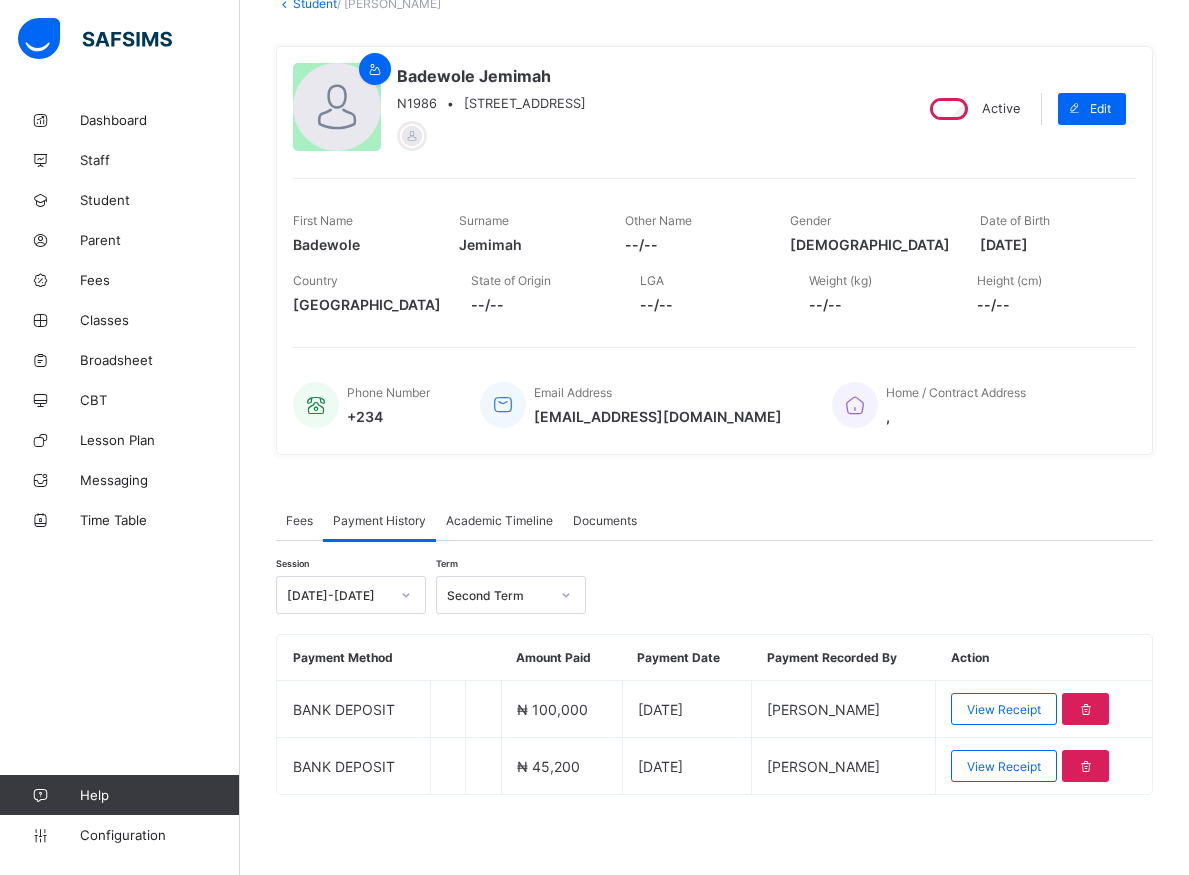 scroll, scrollTop: 134, scrollLeft: 0, axis: vertical 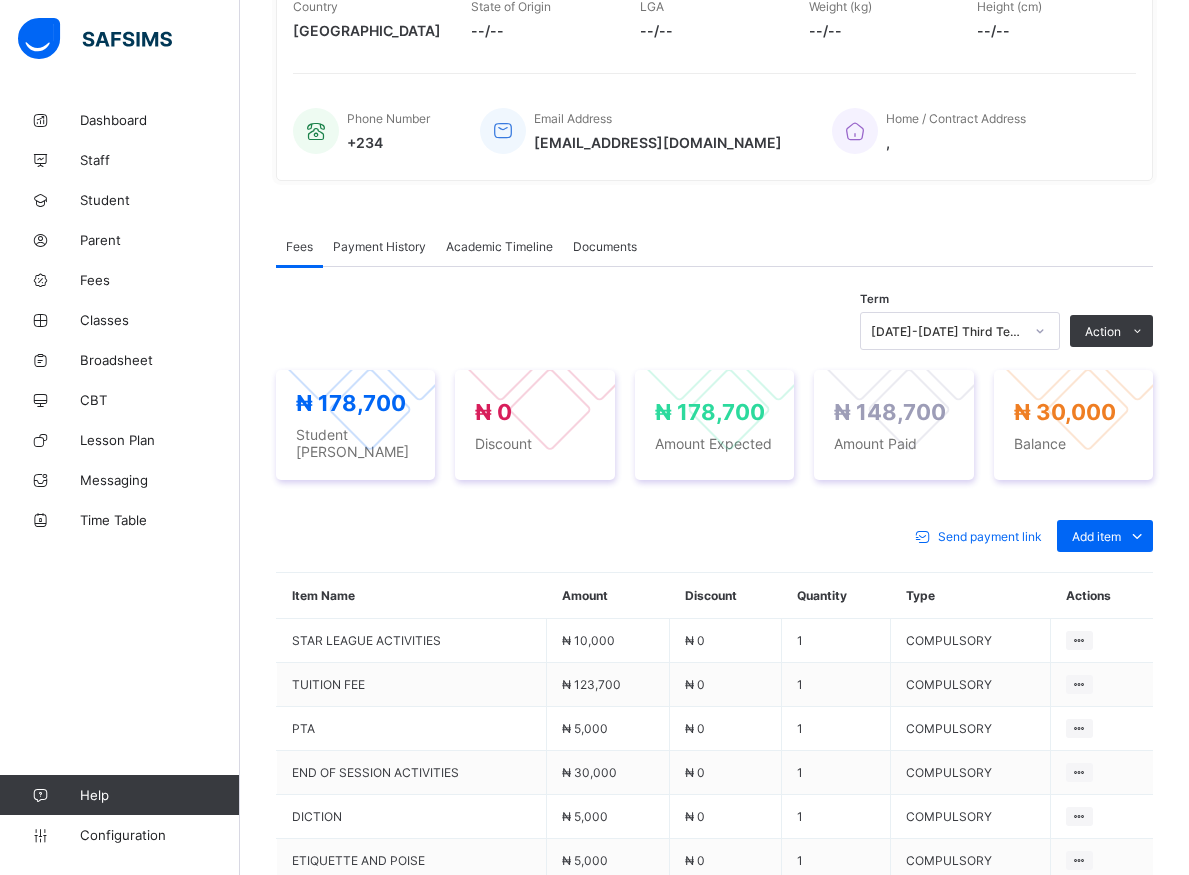 click on "Payment History" at bounding box center [379, 246] 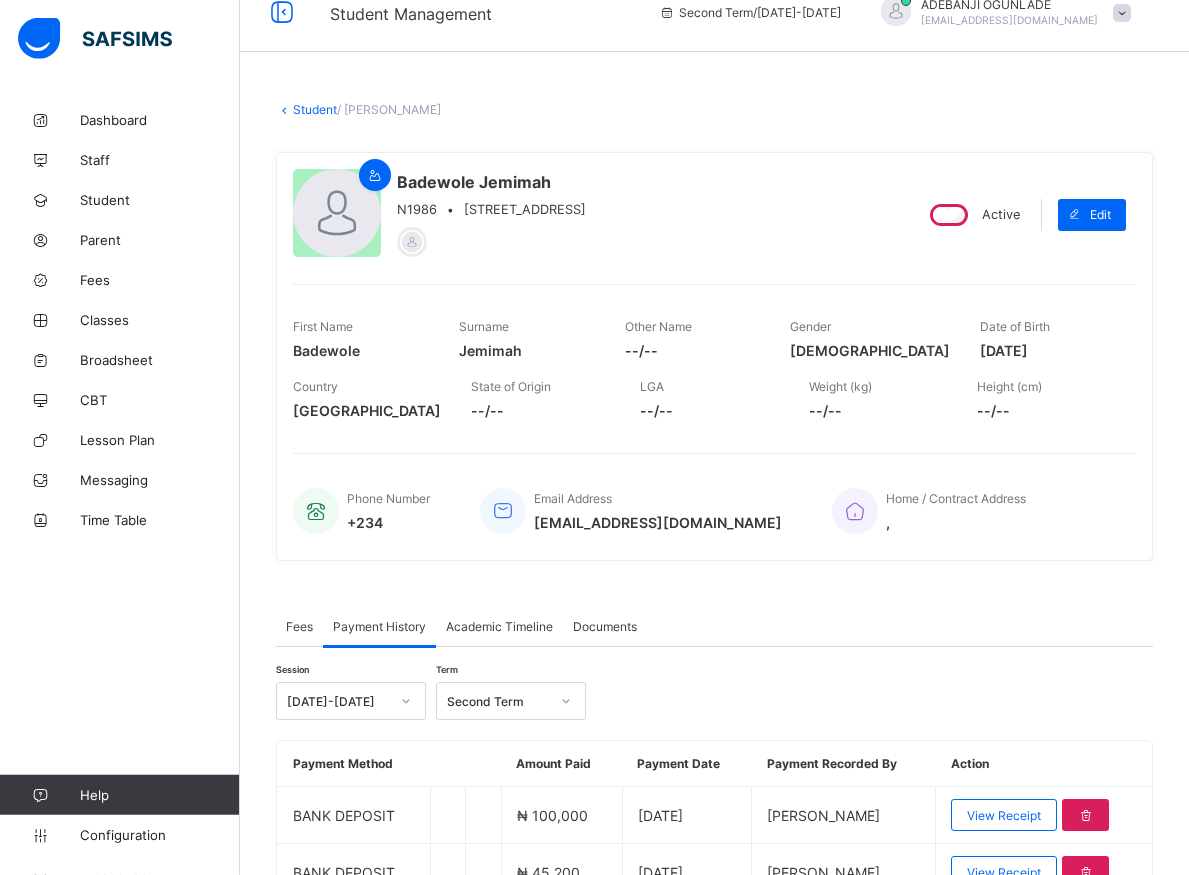 scroll, scrollTop: 0, scrollLeft: 0, axis: both 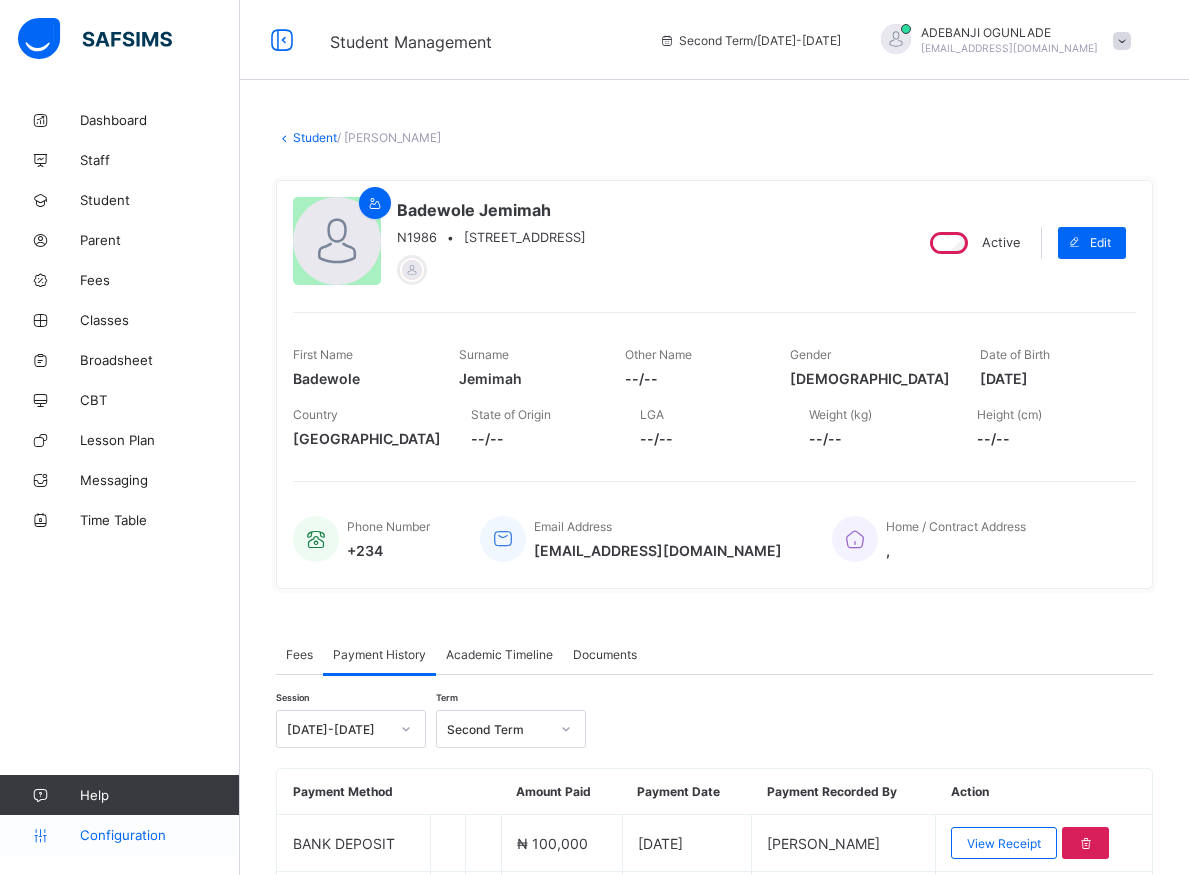 click on "Configuration" at bounding box center (159, 835) 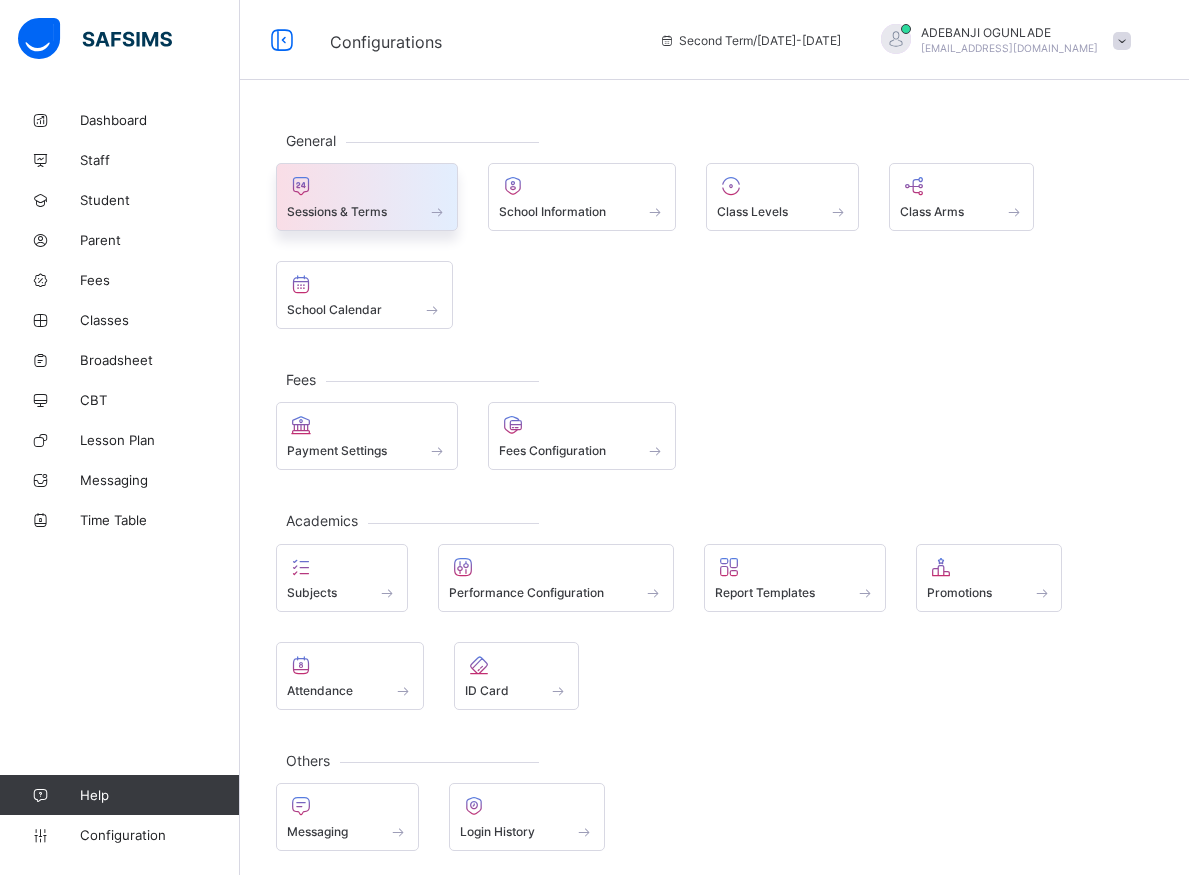click at bounding box center (437, 211) 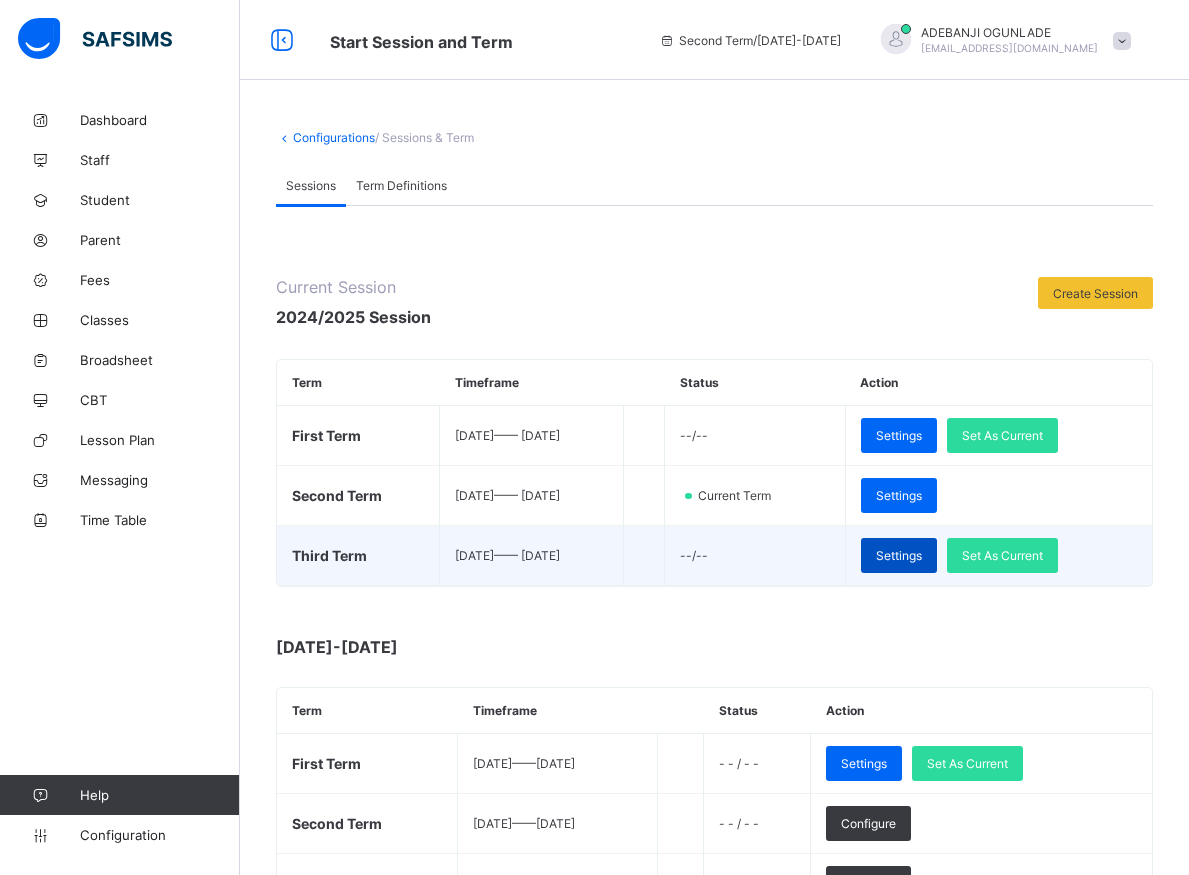 click on "Settings" at bounding box center [899, 555] 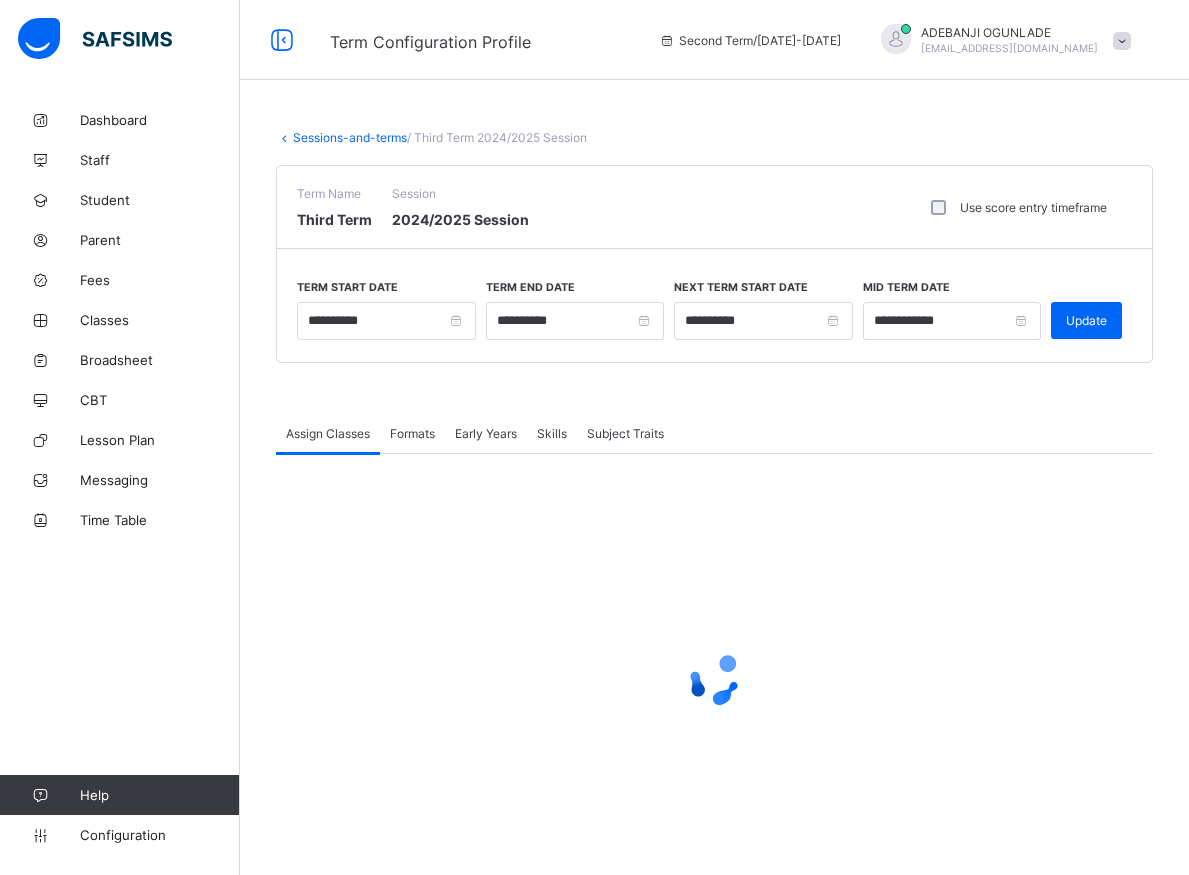 type on "**********" 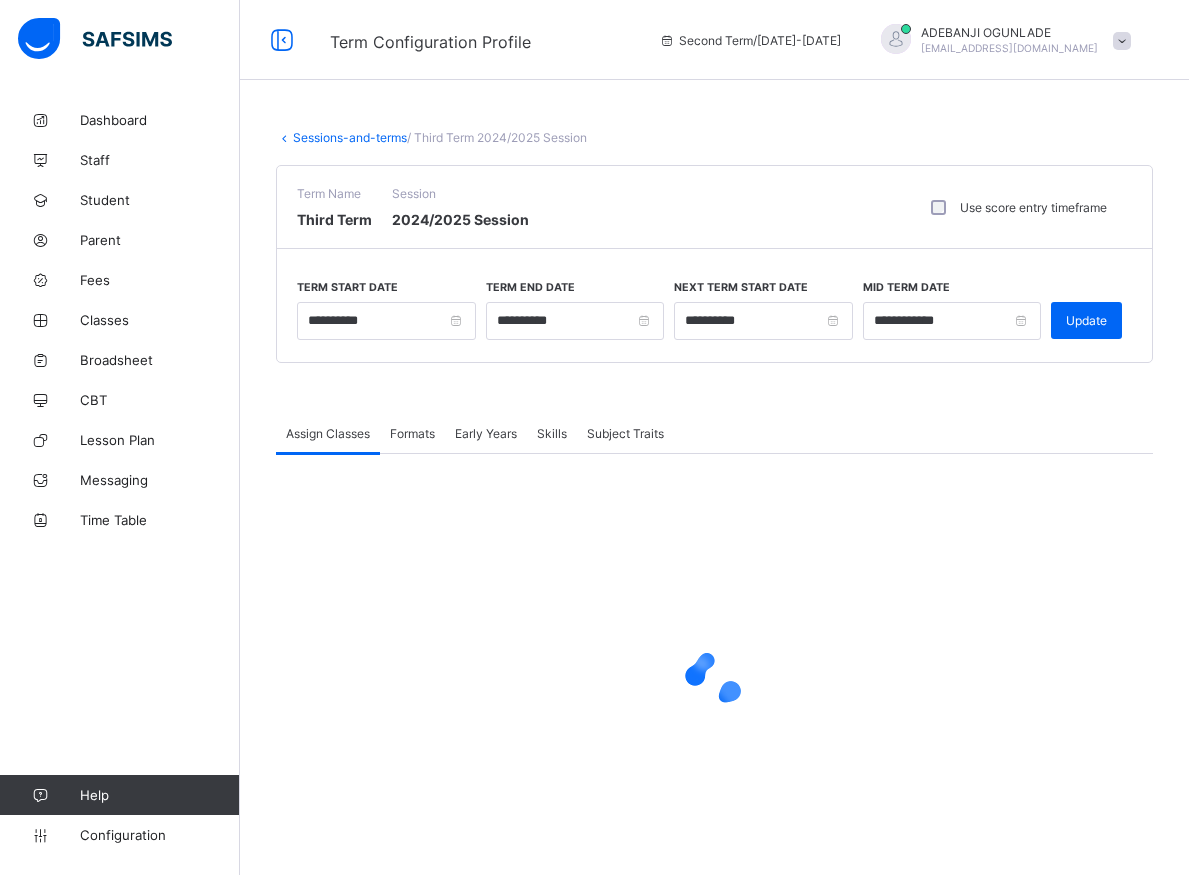 type on "**********" 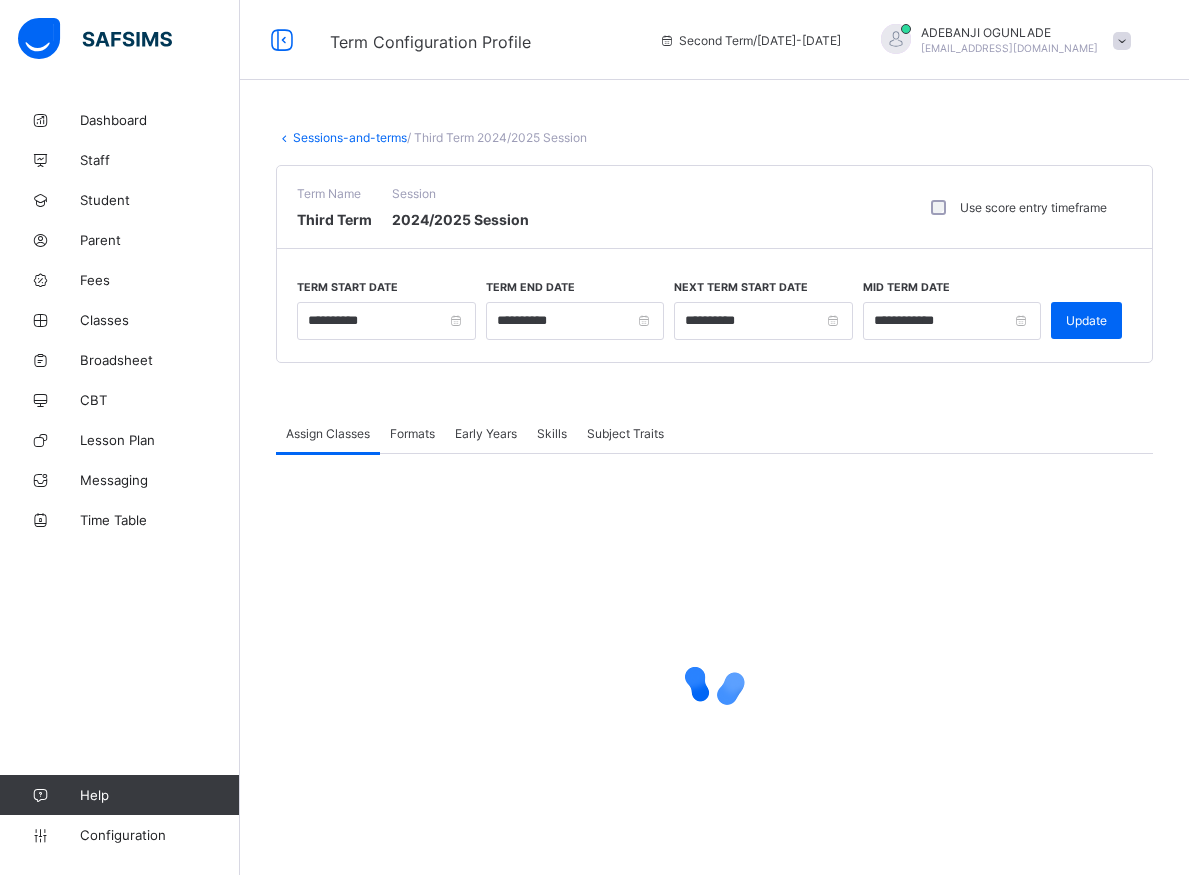 type on "**********" 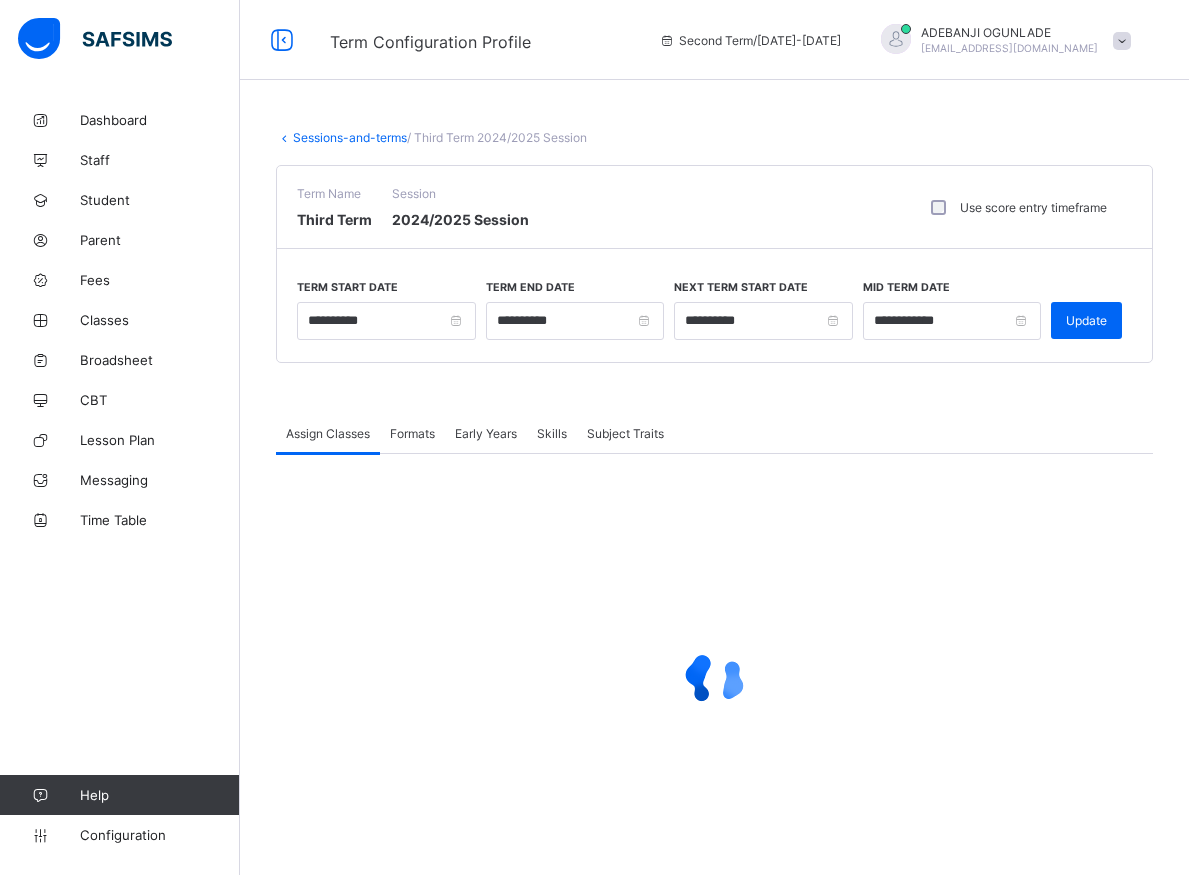 type on "**********" 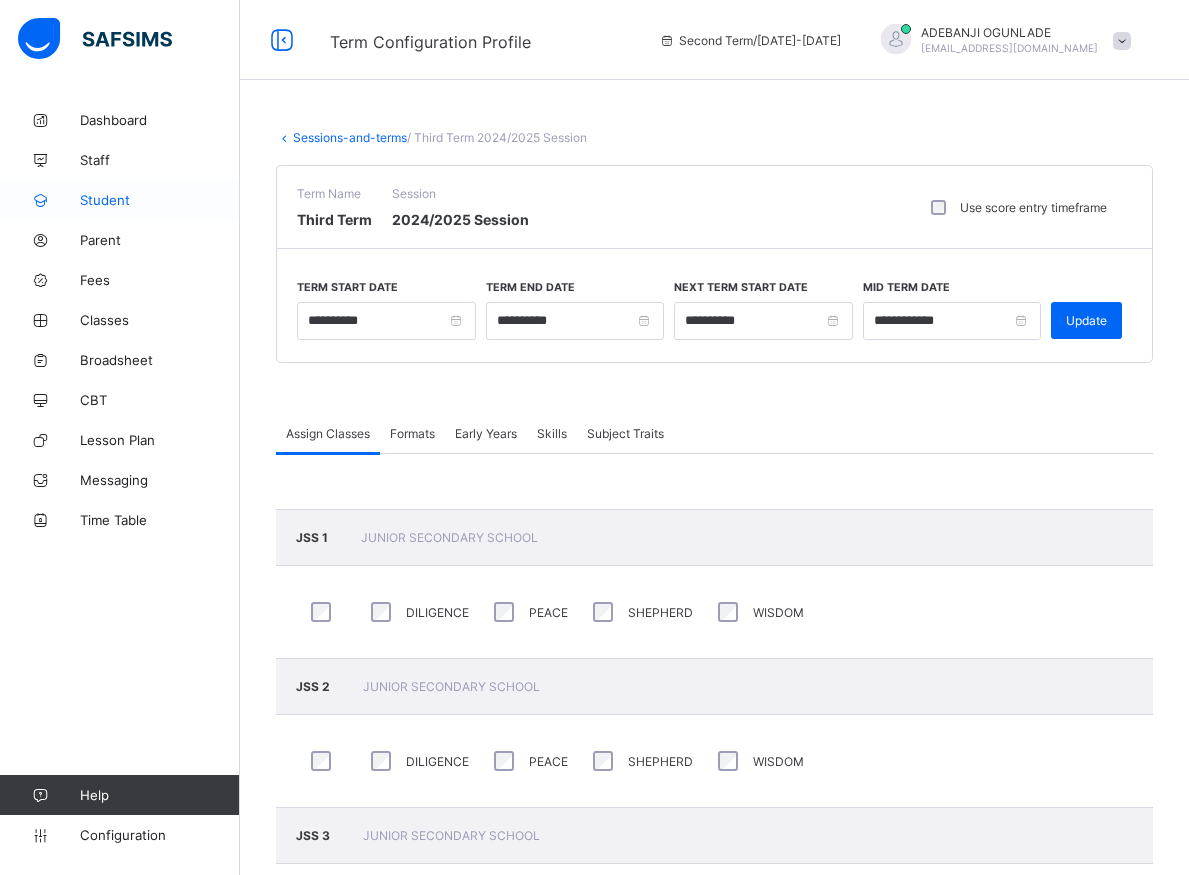 click on "Student" at bounding box center [160, 200] 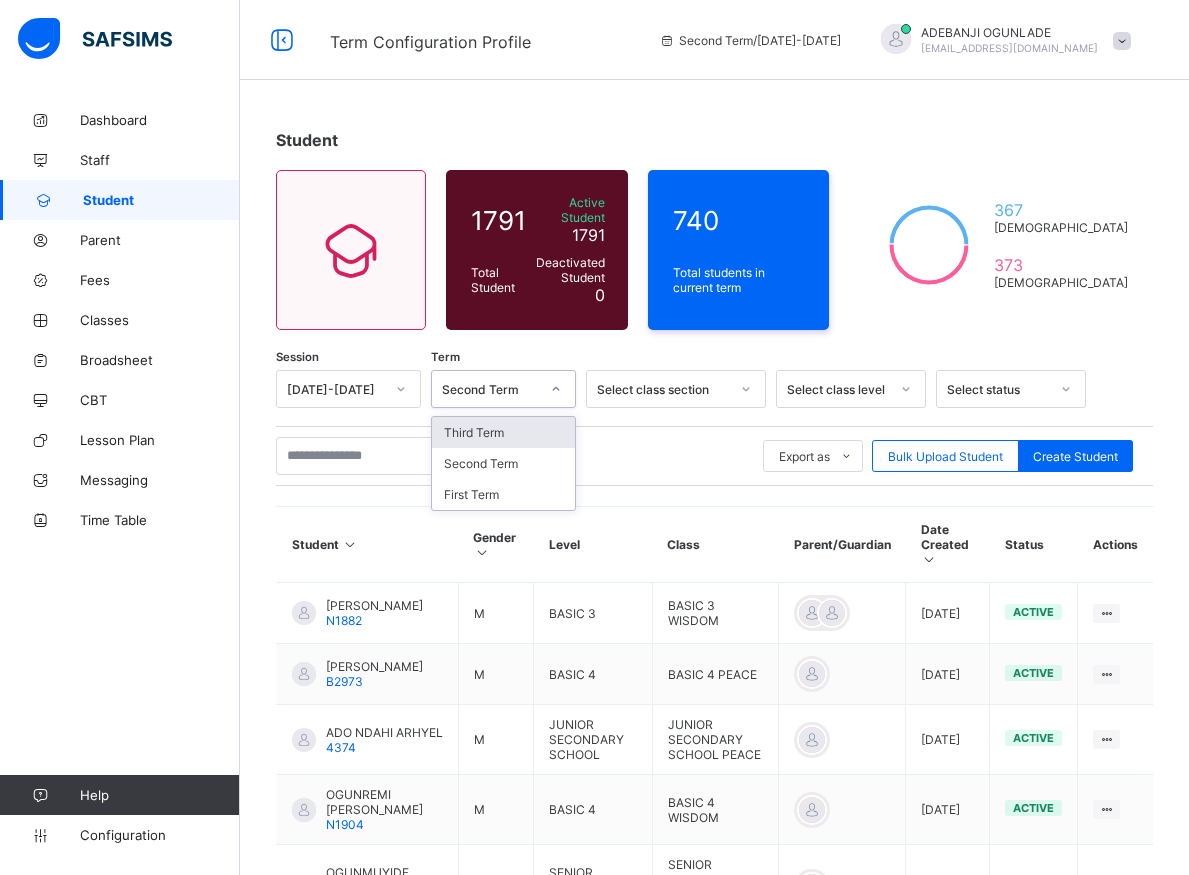 click 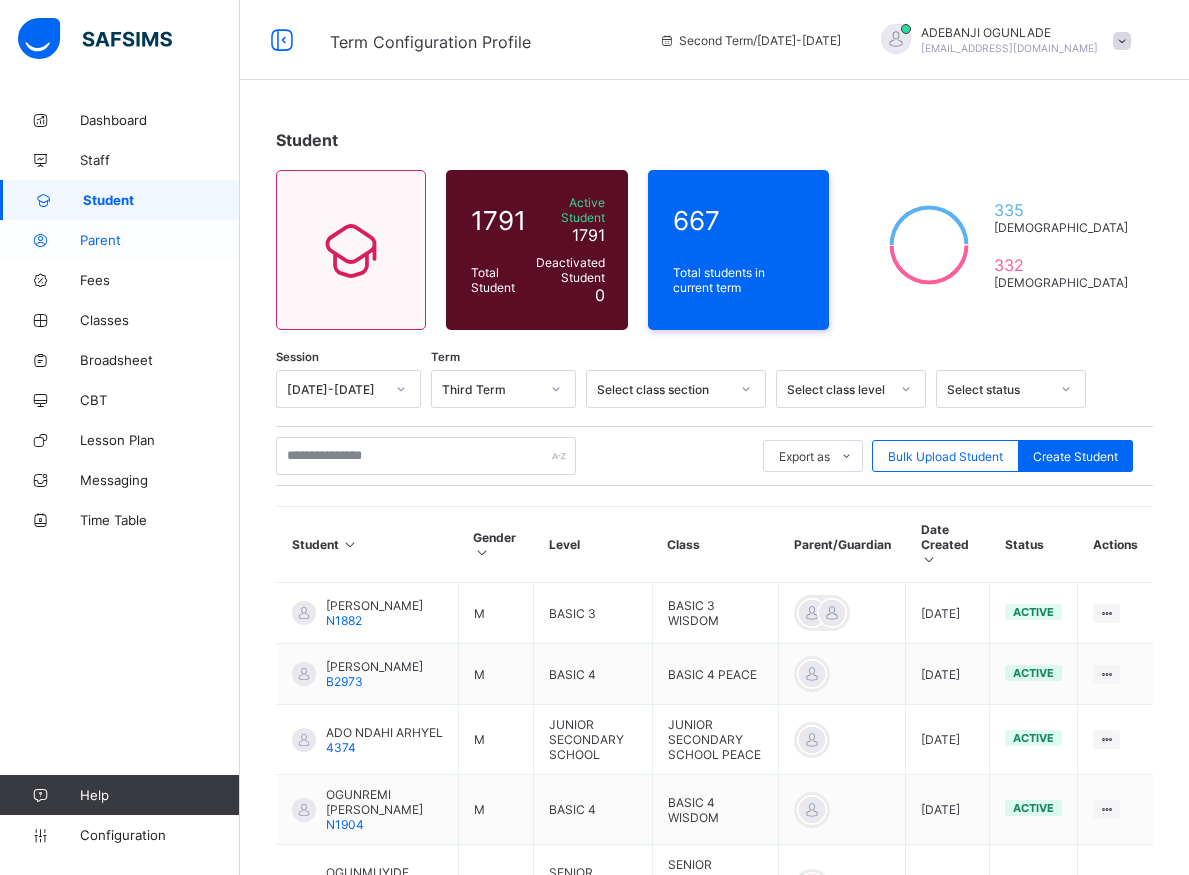 click on "Parent" at bounding box center [160, 240] 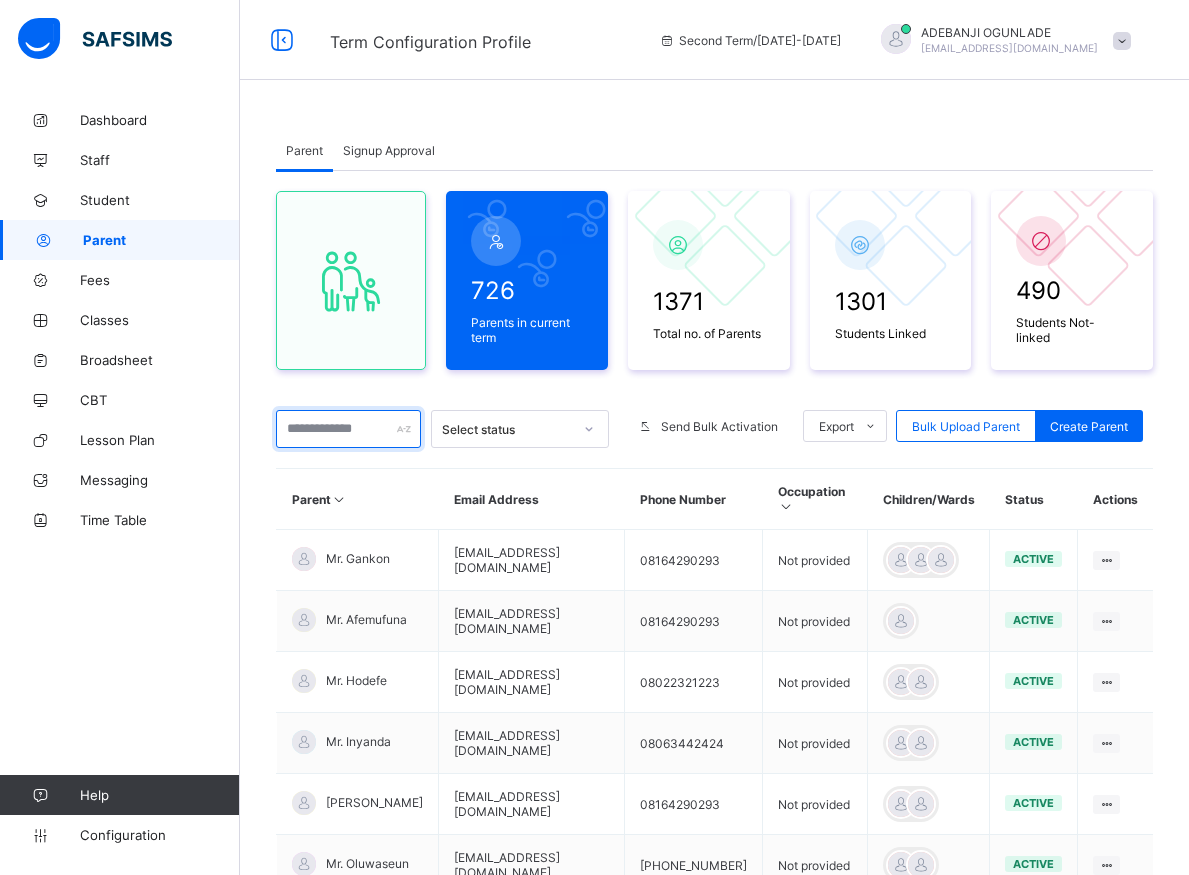 click at bounding box center (348, 429) 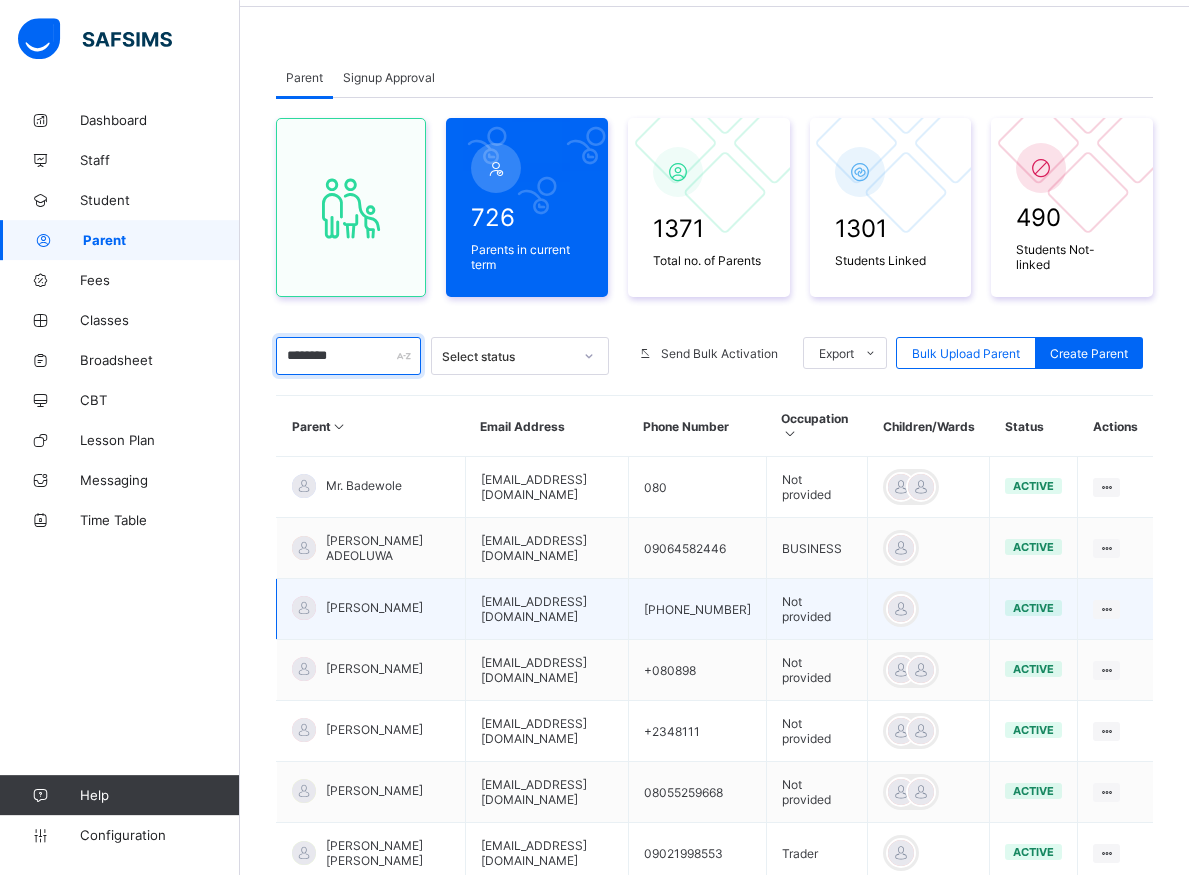 scroll, scrollTop: 0, scrollLeft: 0, axis: both 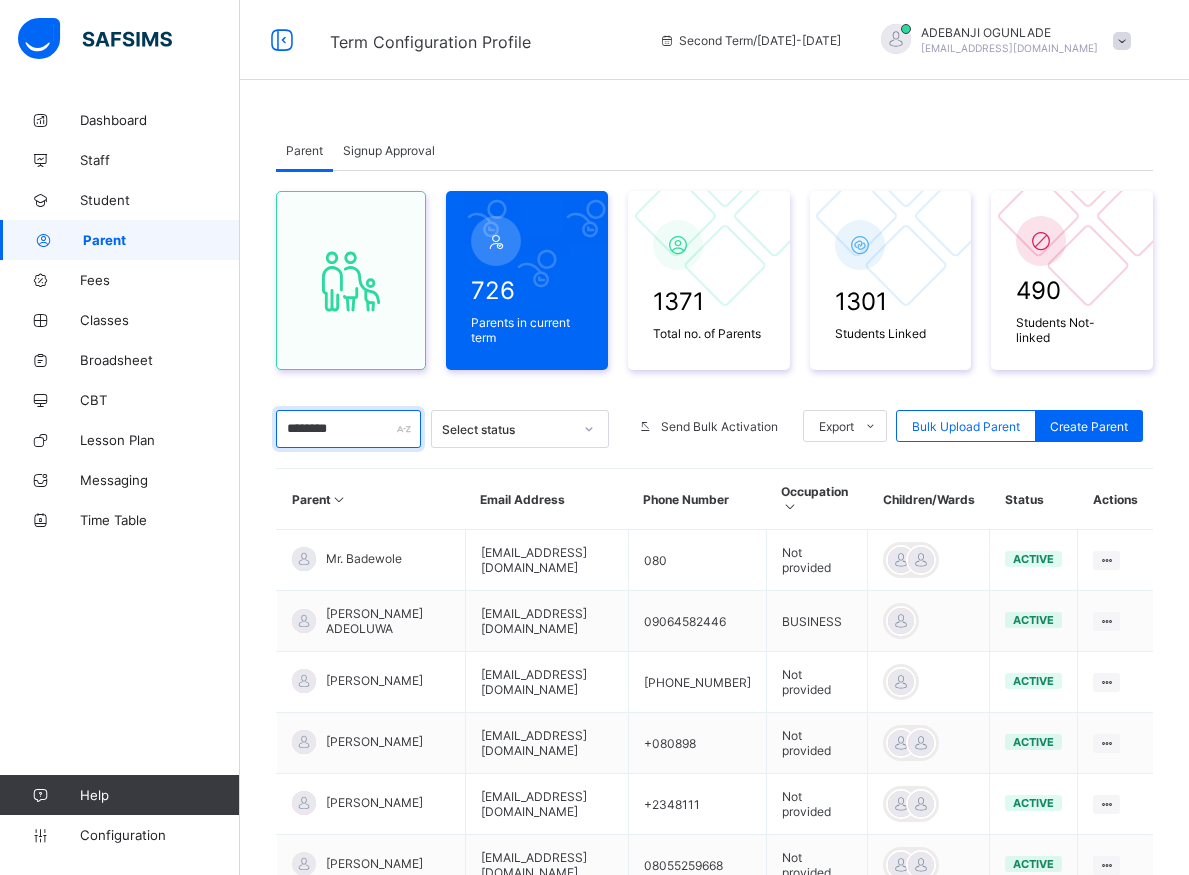 type on "********" 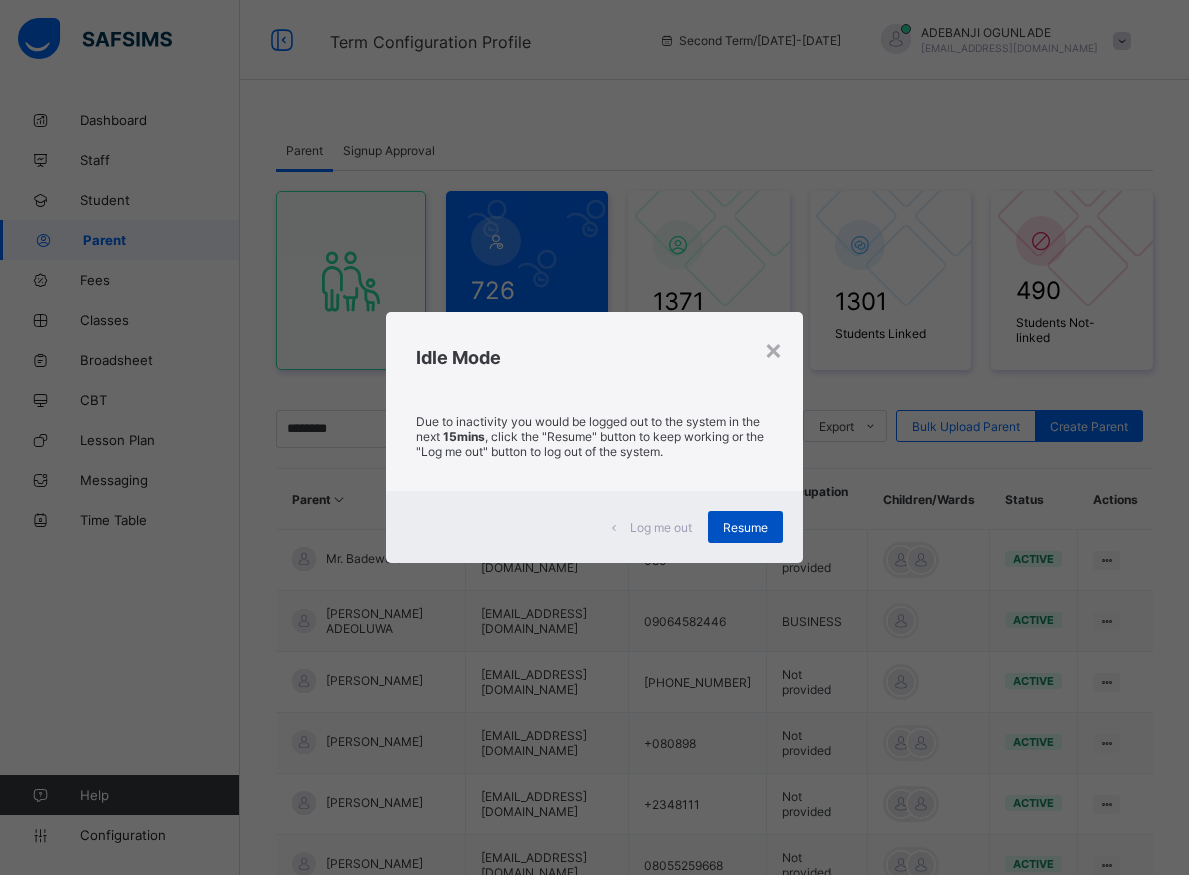click on "Resume" at bounding box center [745, 527] 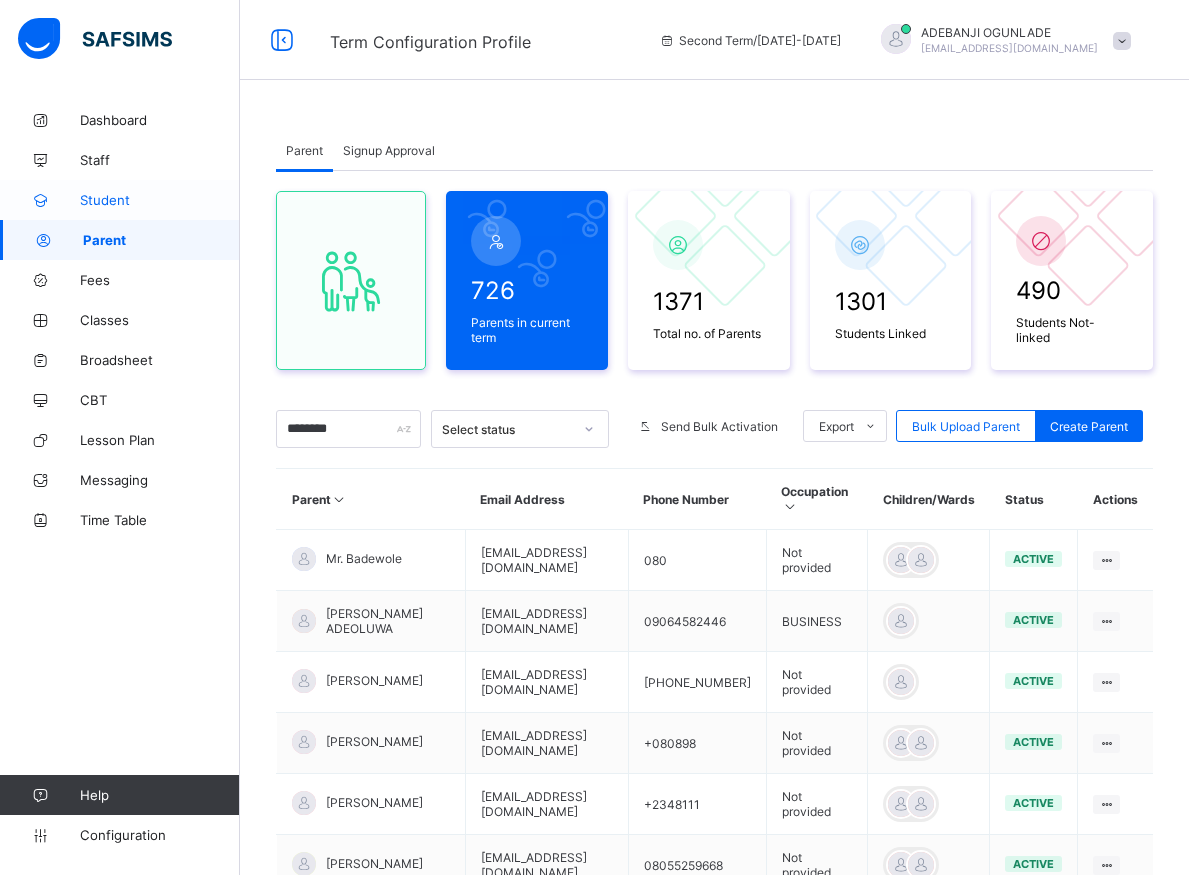 click on "Student" at bounding box center (160, 200) 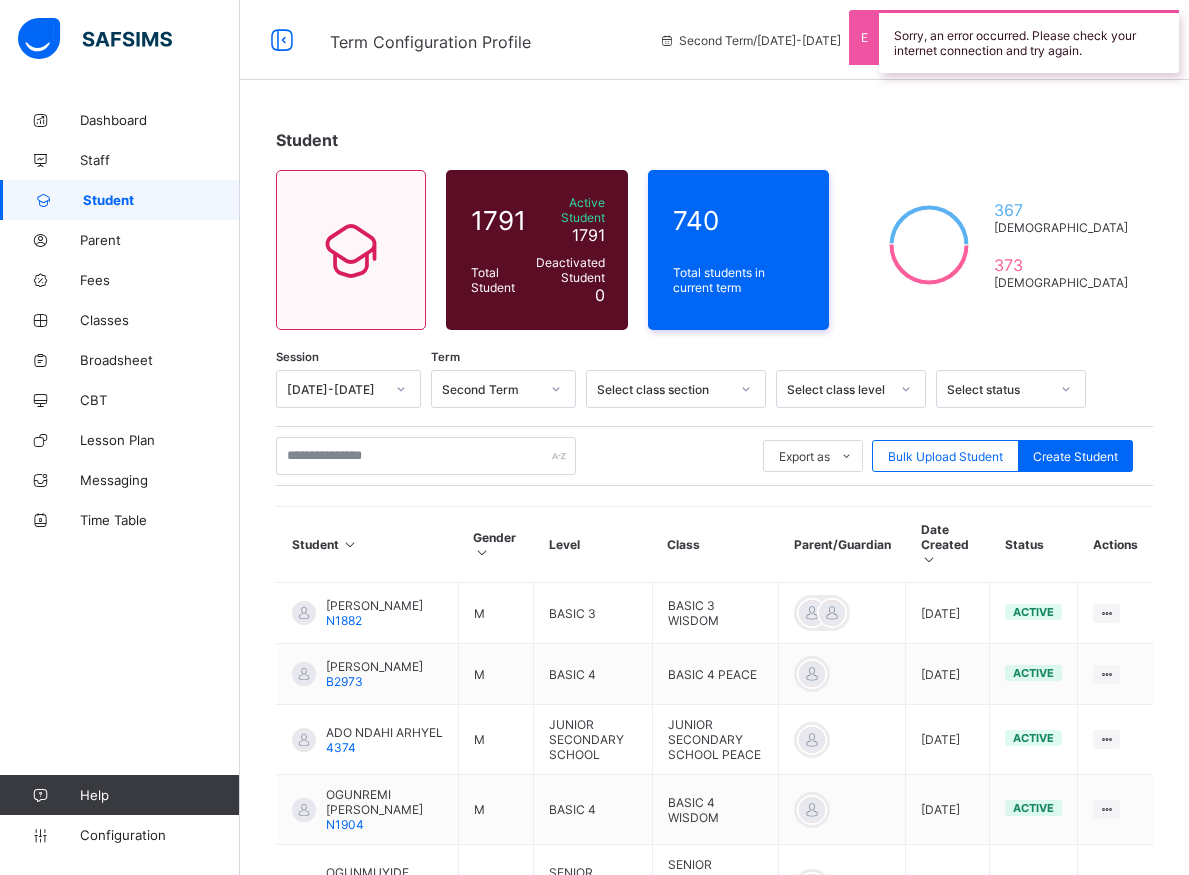 click 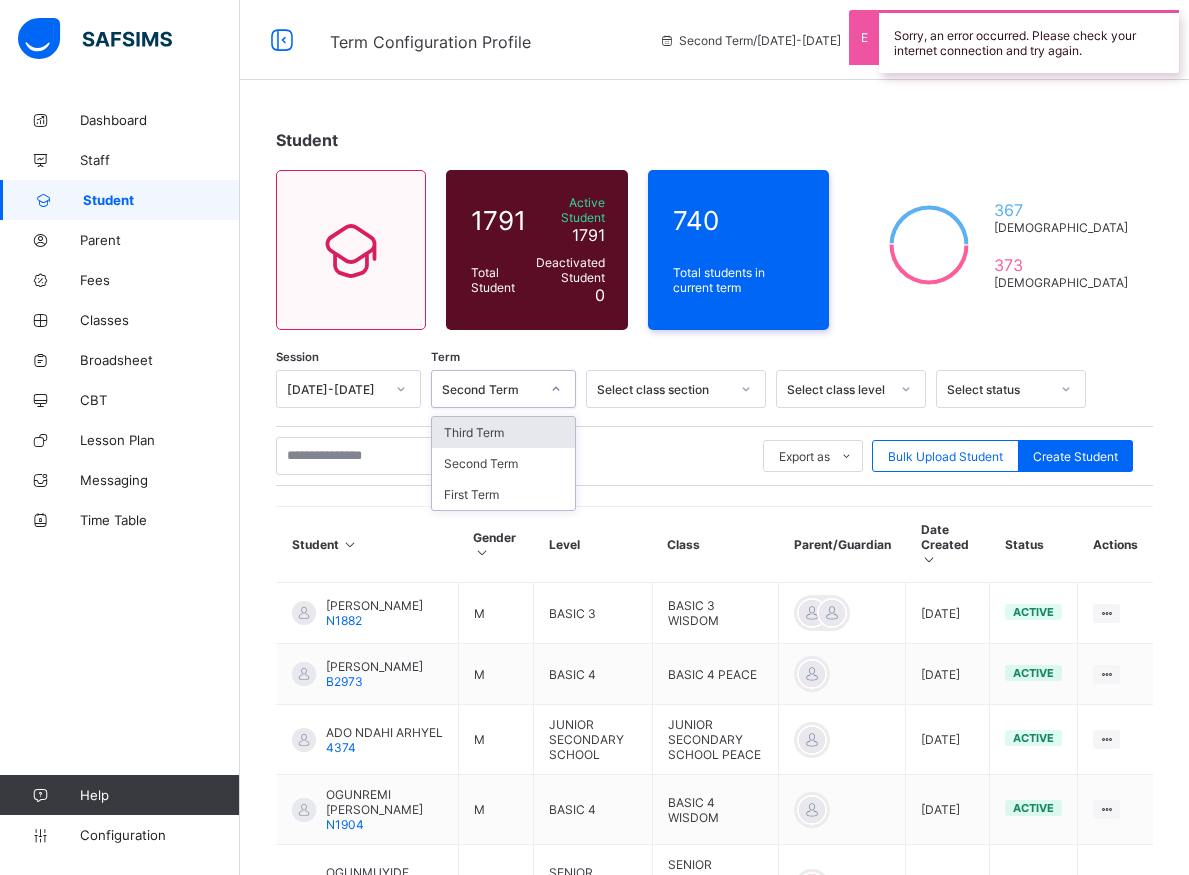 click on "Third Term" at bounding box center (503, 432) 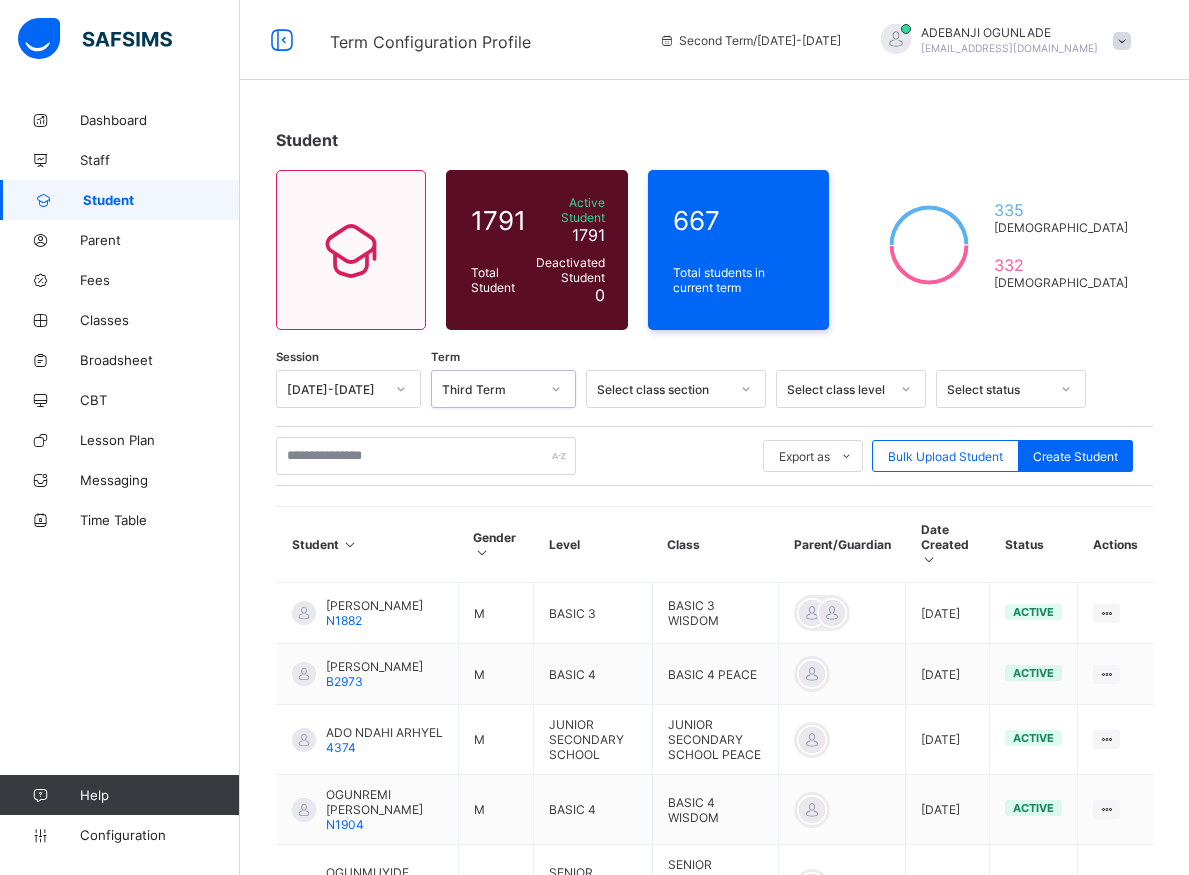 click on "Dashboard Staff Student Parent Fees Classes Broadsheet CBT Lesson Plan Messaging Time Table   Help   Configuration" at bounding box center (120, 477) 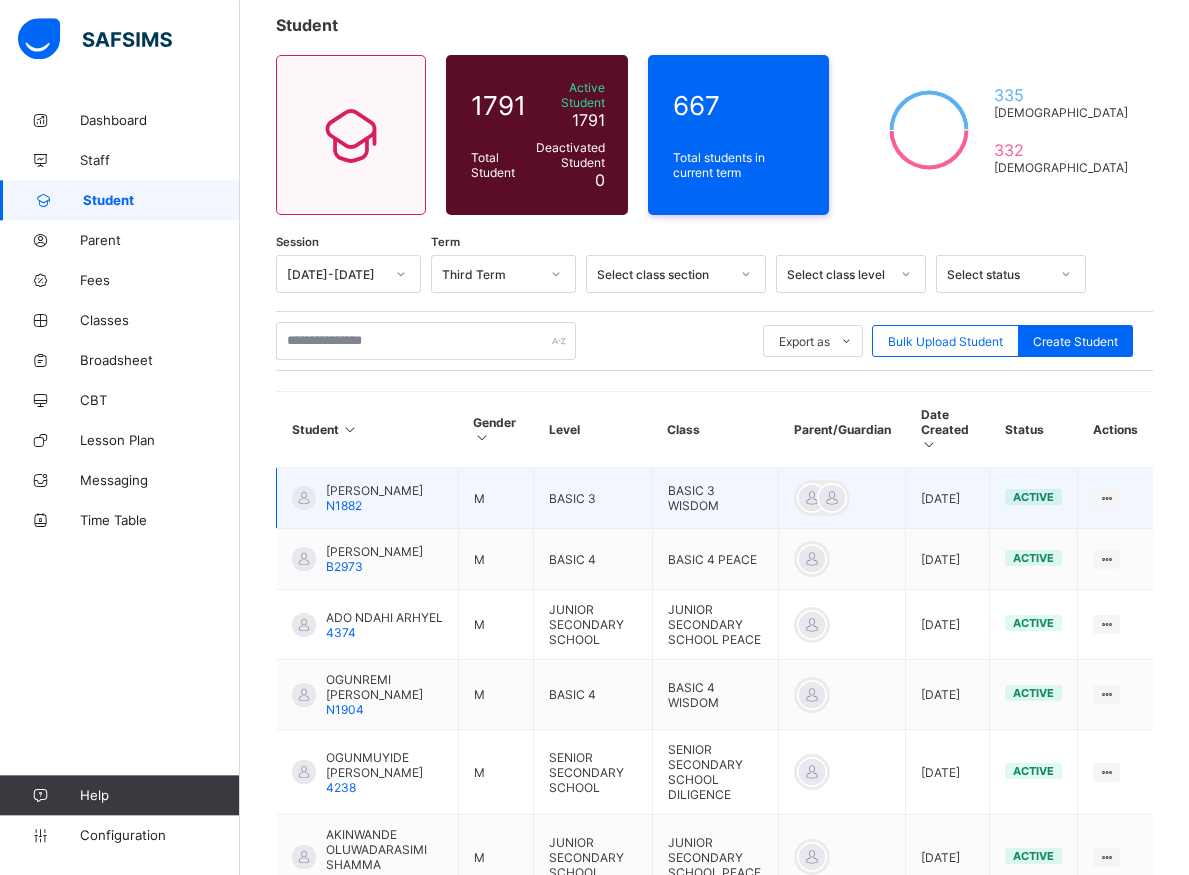 scroll, scrollTop: 0, scrollLeft: 0, axis: both 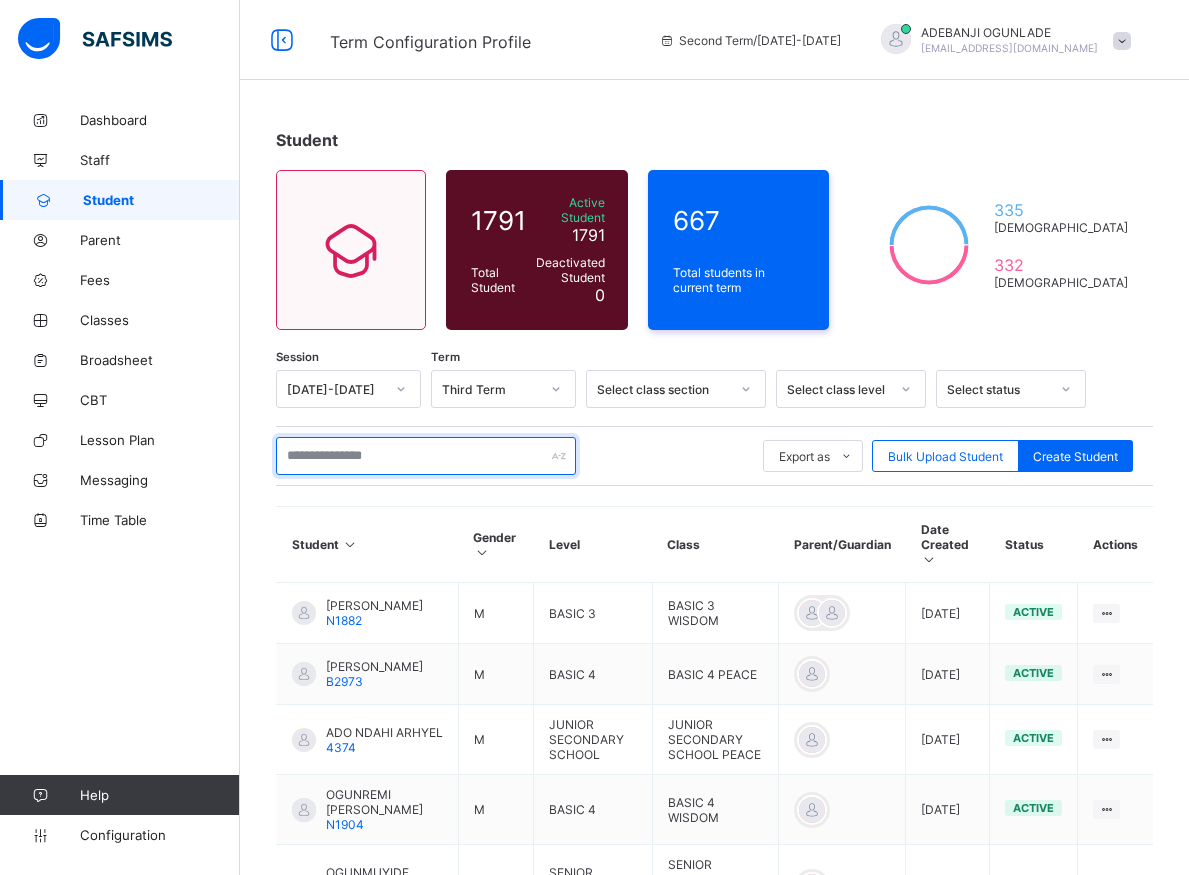 click at bounding box center [426, 456] 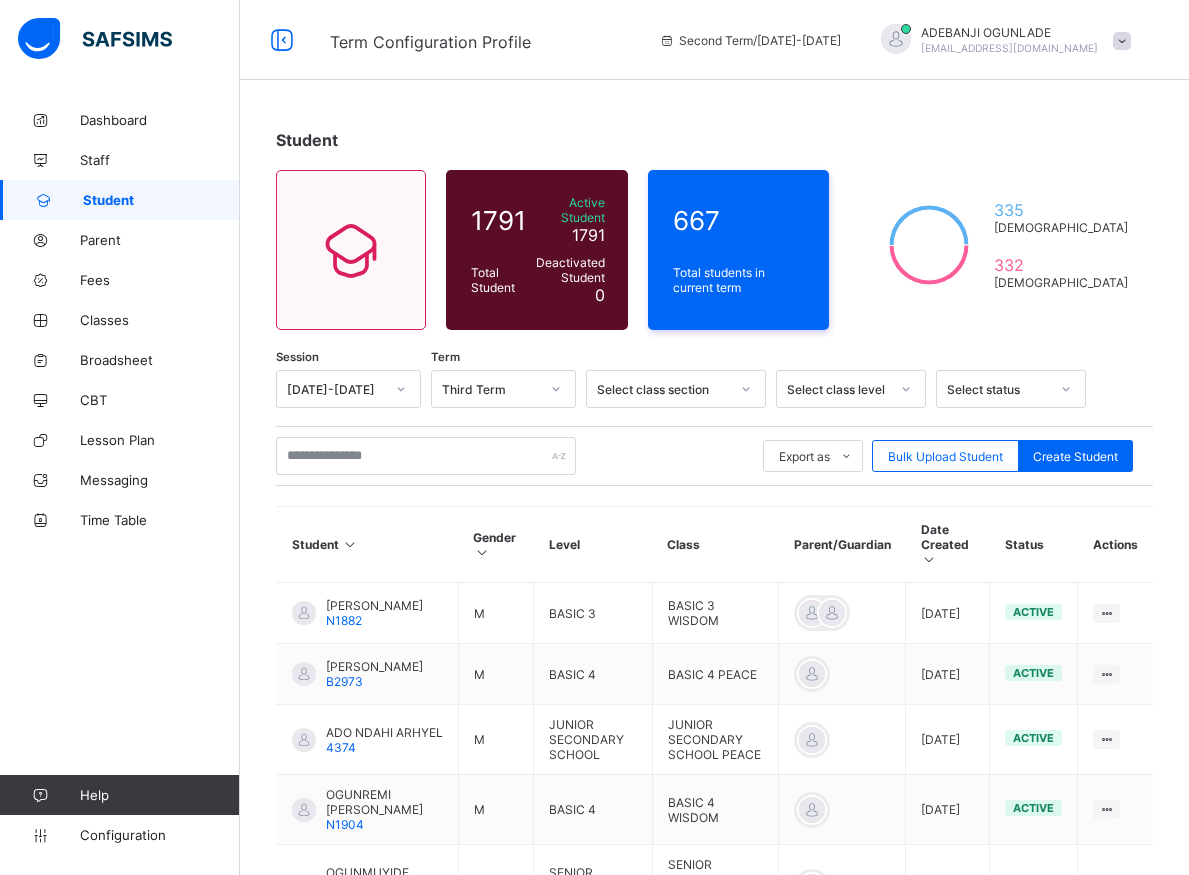 click on "Export as Pdf Report Excel Report Excel Report  (LMS)   Bulk Upload Student Create Student" at bounding box center [714, 456] 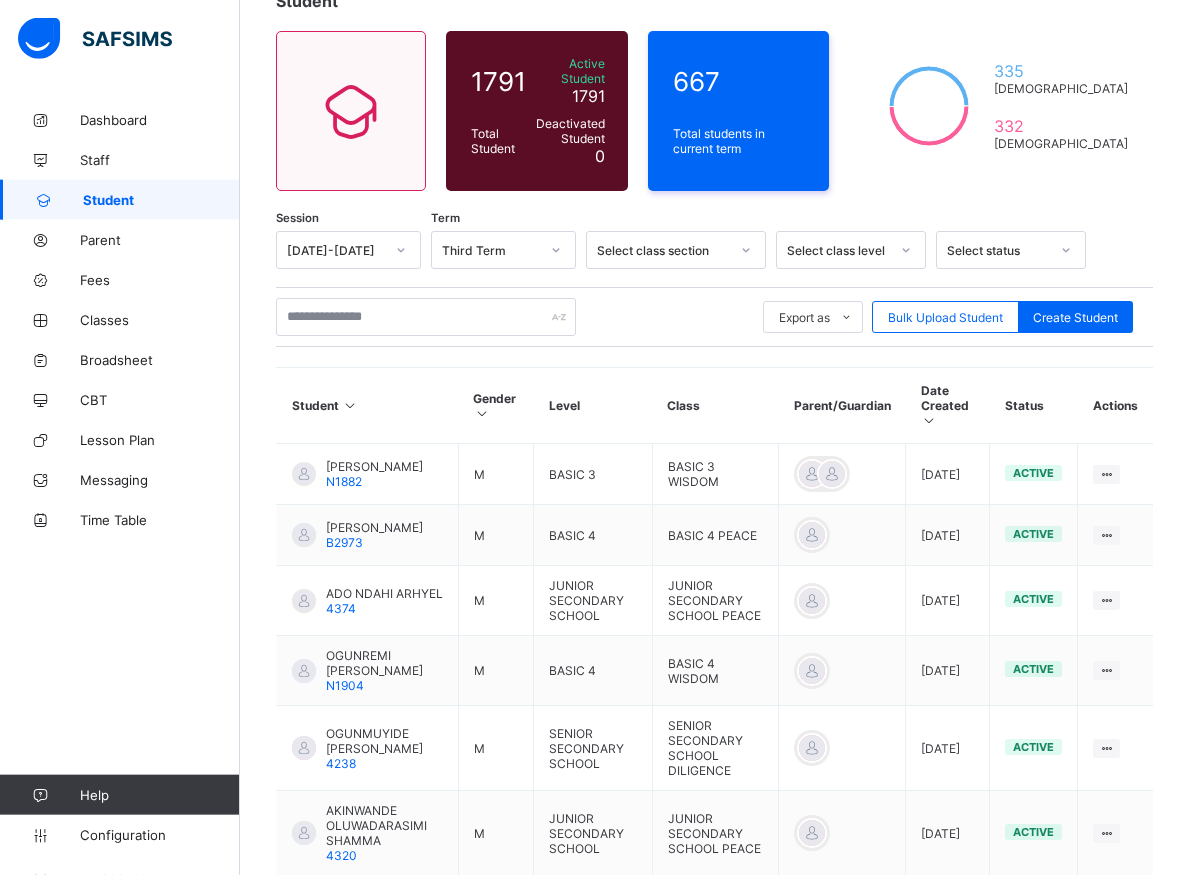 scroll, scrollTop: 0, scrollLeft: 0, axis: both 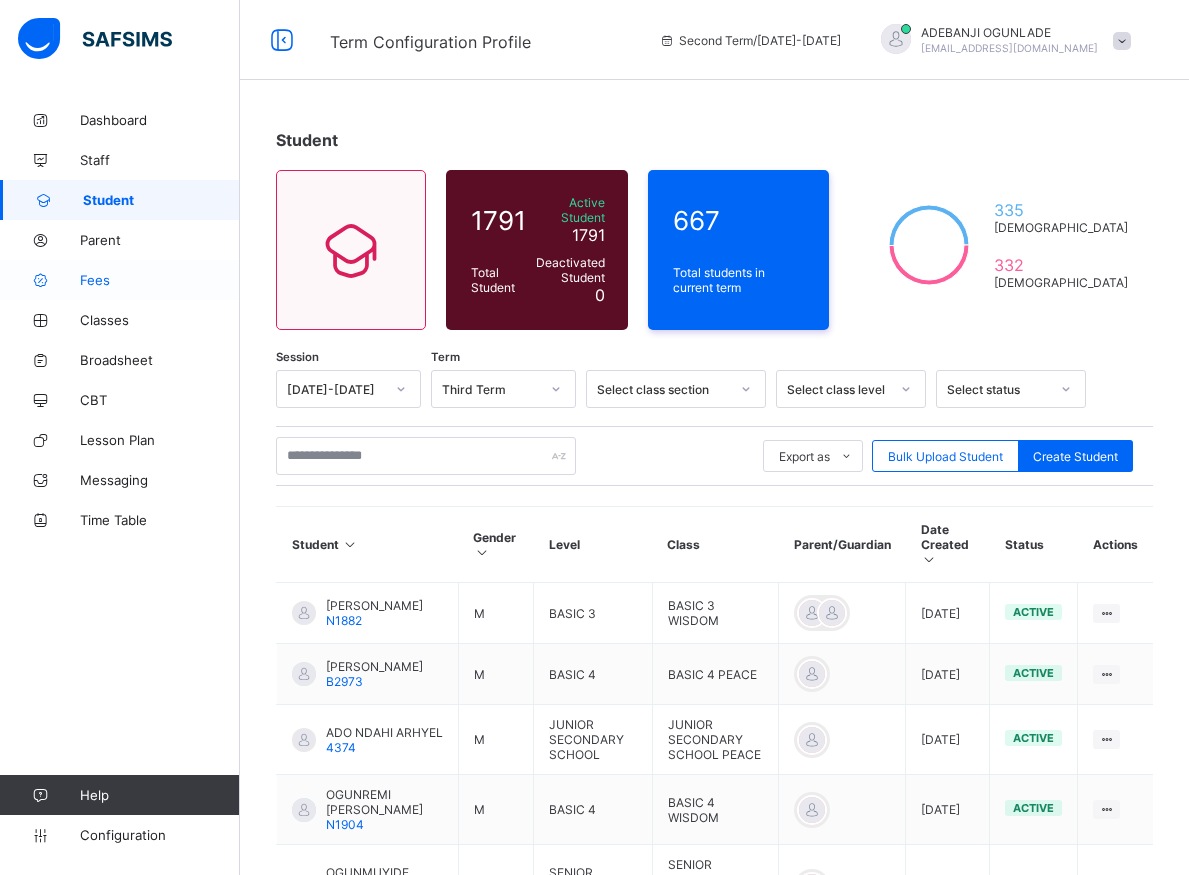 click on "Fees" at bounding box center (160, 280) 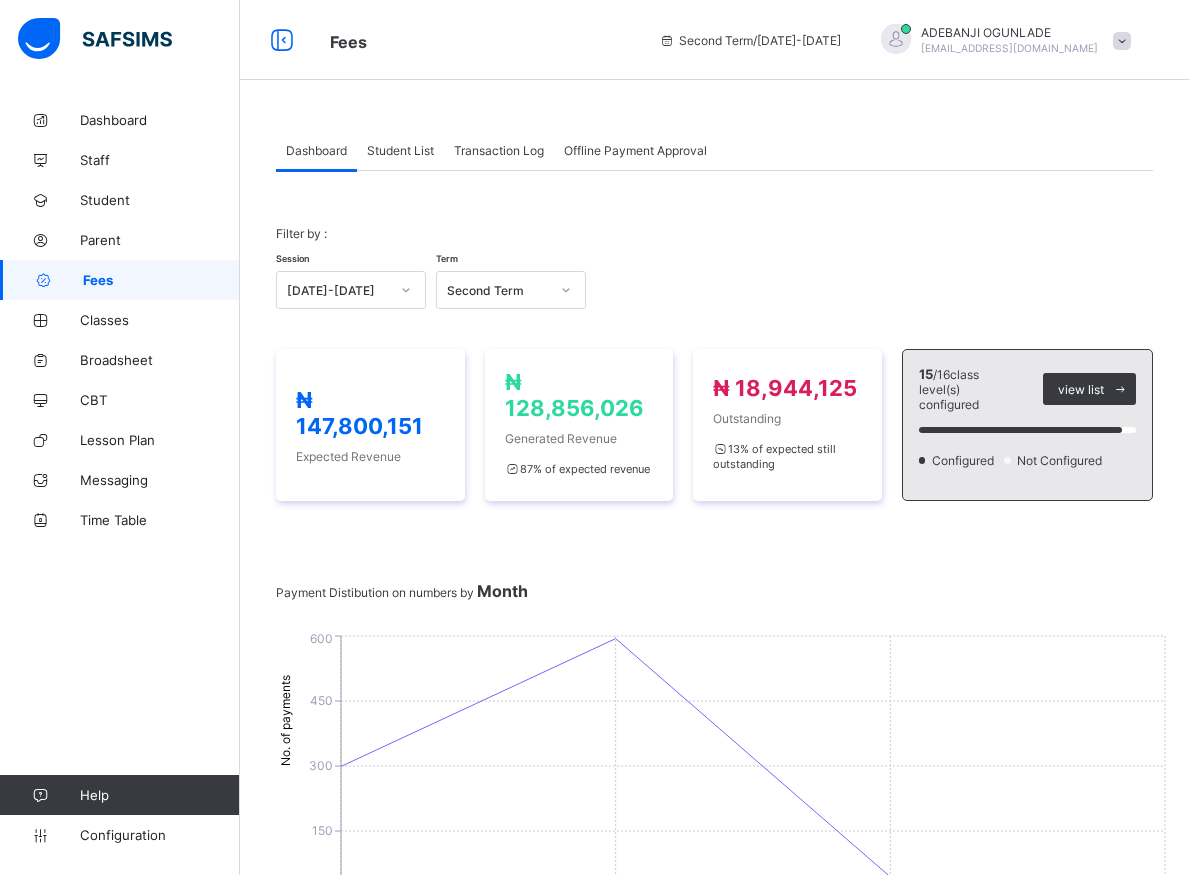 click at bounding box center [714, 246] 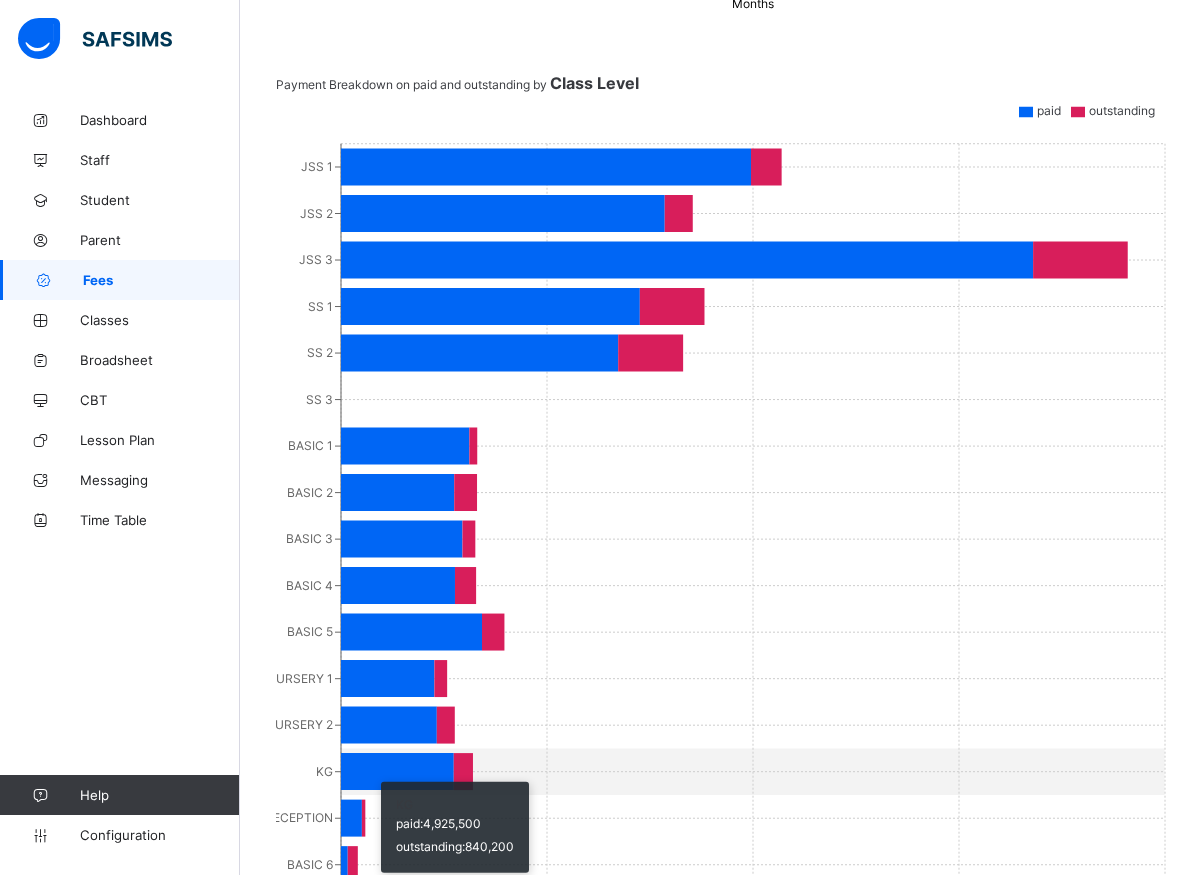 scroll, scrollTop: 1016, scrollLeft: 0, axis: vertical 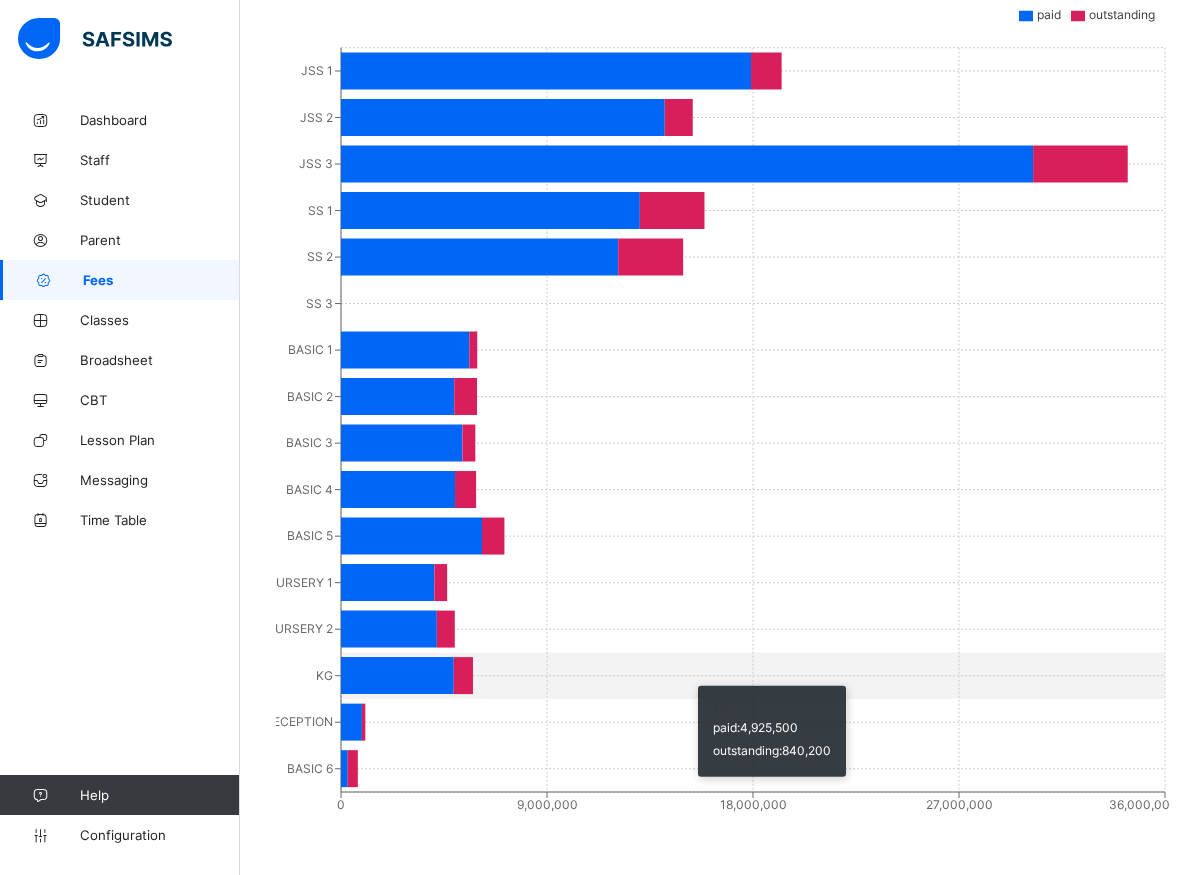click on "JSS 1 JSS 2 JSS 3 SS 1 SS 2 SS 3 BASIC 1 BASIC 2 BASIC 3 BASIC 4 BASIC 5 NURSERY 1 NURSERY 2 KG RECEPTION BASIC 6 0 9,000,000 18,000,000 27,000,000 36,000,000" 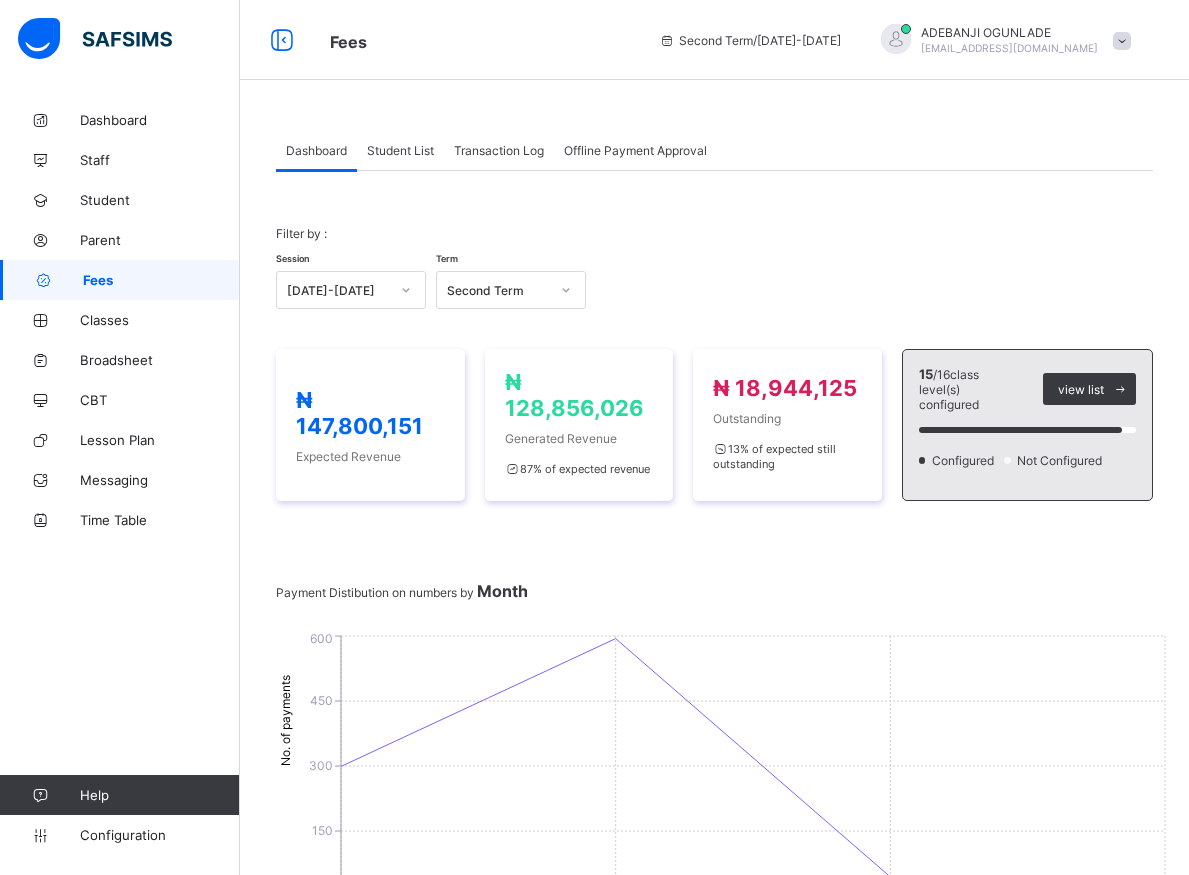 scroll, scrollTop: 102, scrollLeft: 0, axis: vertical 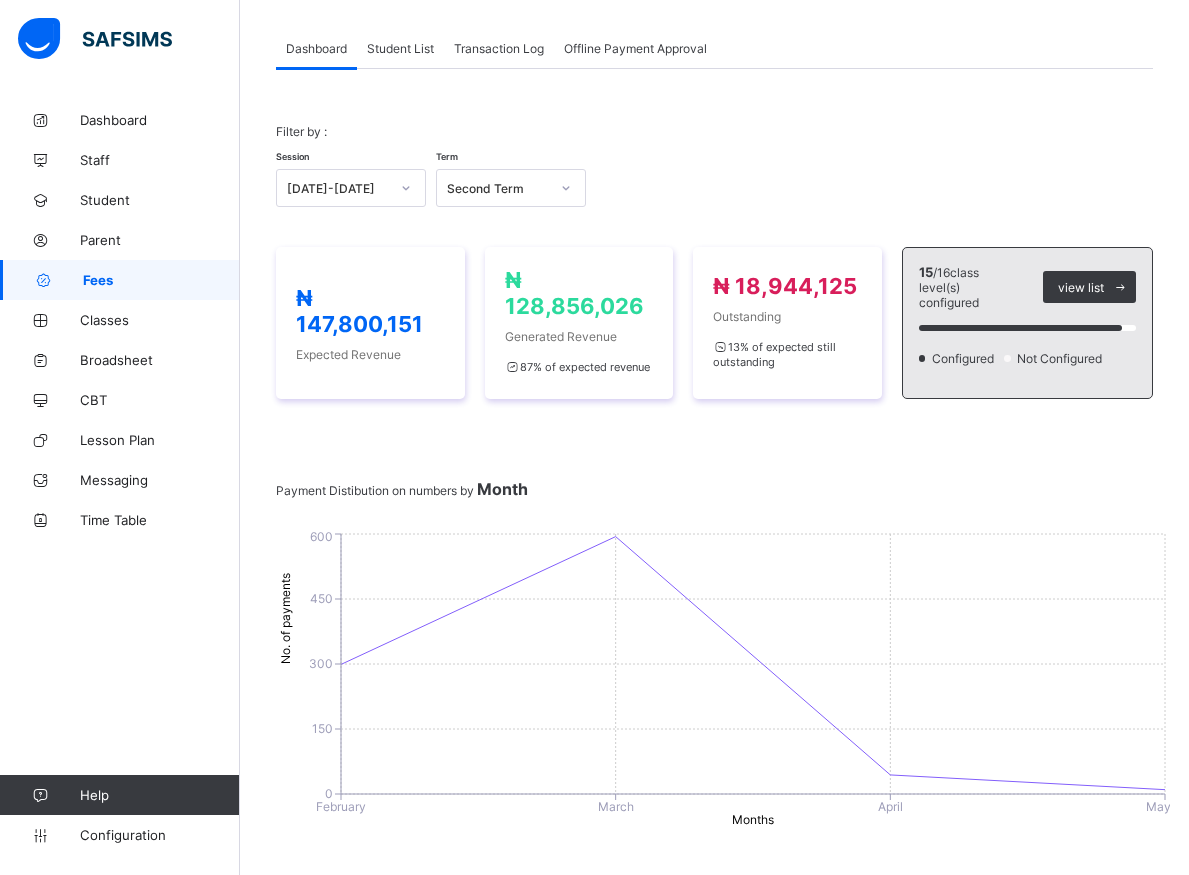 click on "Session [DATE]-[DATE] Term Second Term" at bounding box center (714, 178) 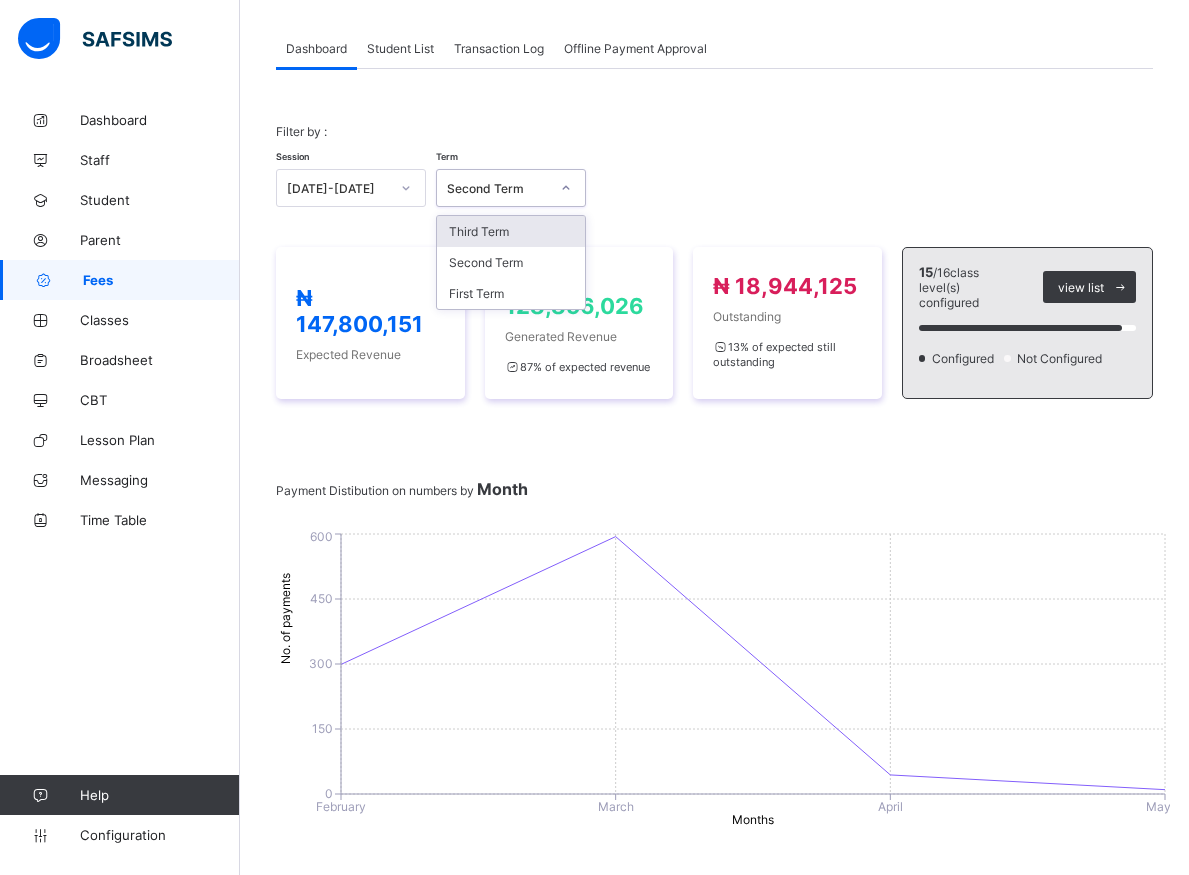 click on "Third Term" at bounding box center [511, 231] 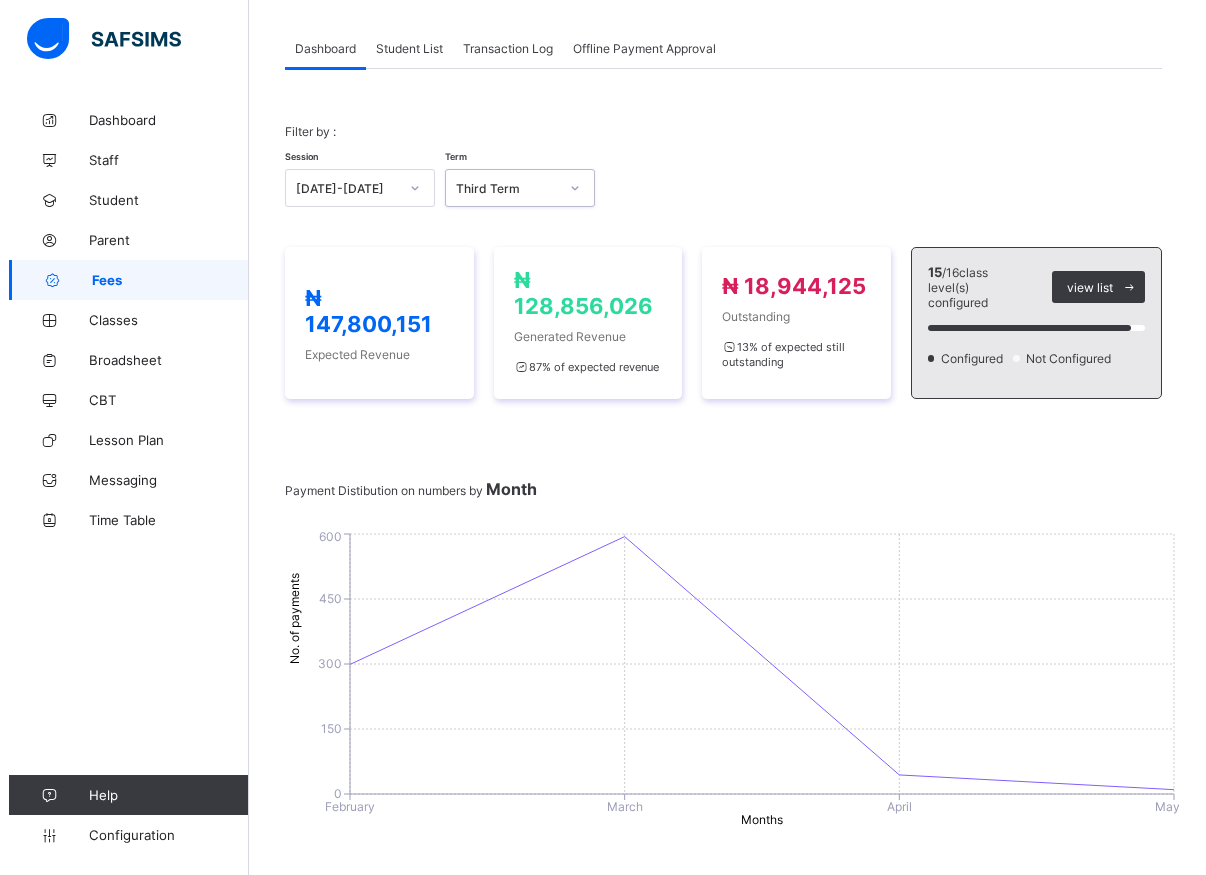 scroll, scrollTop: 0, scrollLeft: 0, axis: both 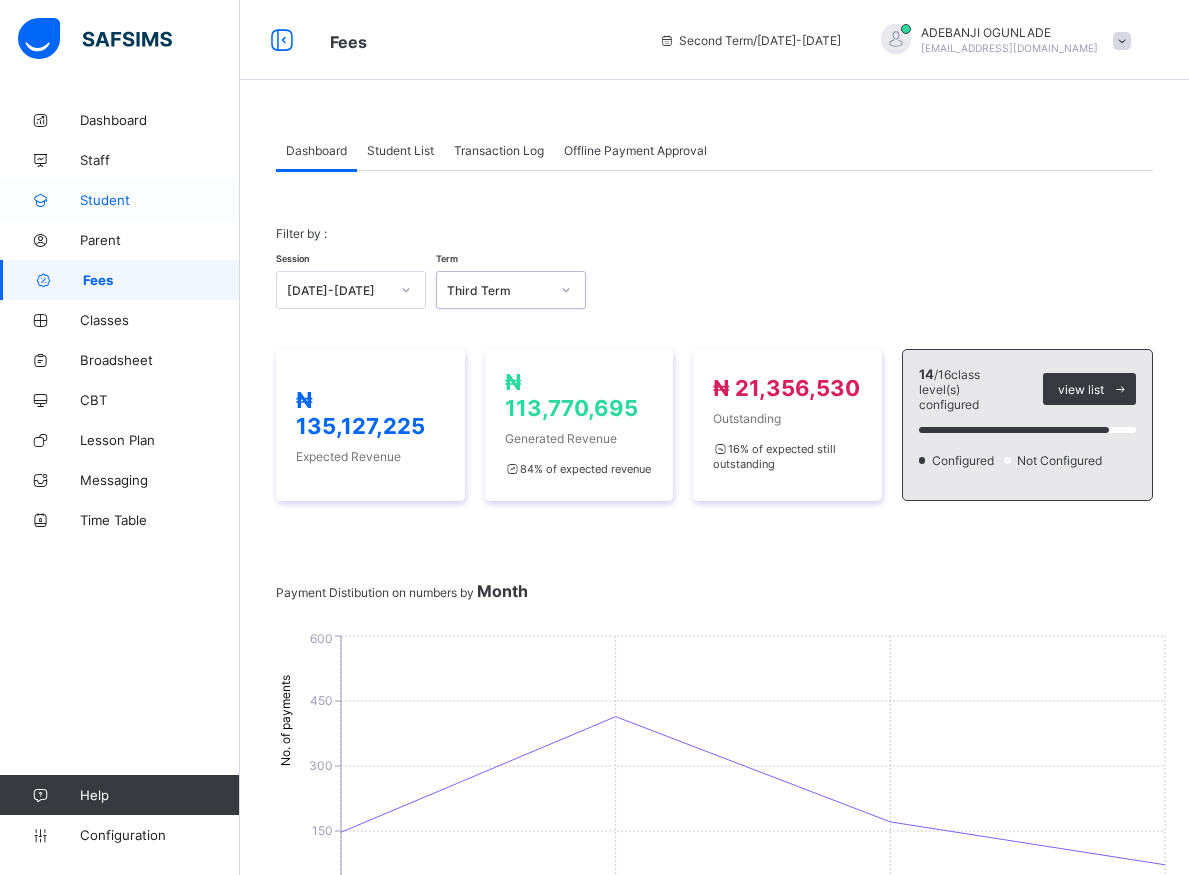 click on "Student" at bounding box center (160, 200) 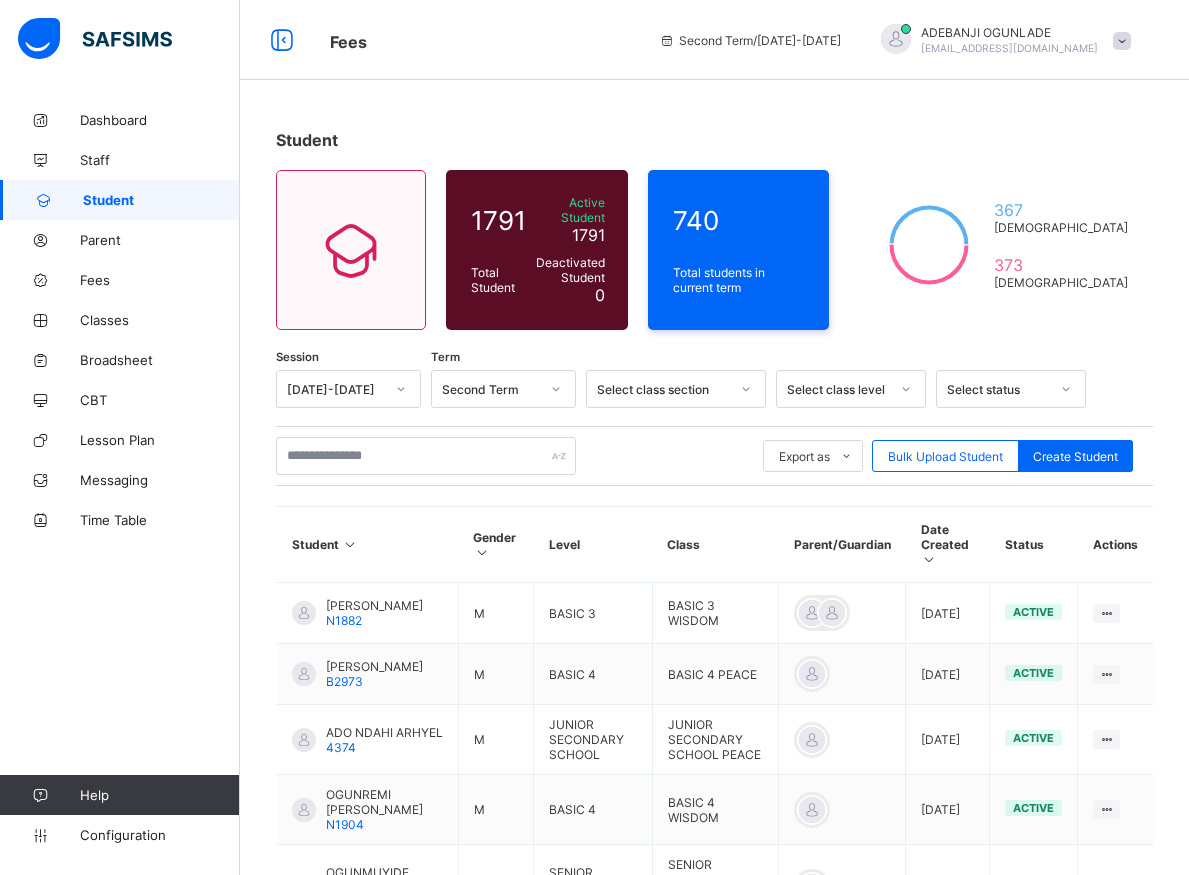click on "Student 1791 Total Student Active Student 1791 Deactivated Student 0 740 Total students in current term 367   [DEMOGRAPHIC_DATA]  373   [DEMOGRAPHIC_DATA] Session [DATE]-[DATE] Term Second Term Select class section Select class level Select status Export as Pdf Report Excel Report Excel Report  (LMS)   Bulk Upload Student Create Student Student   Gender   Level   Class   Parent/Guardian   Date Created   Status   Actions   [PERSON_NAME] N1882 M BASIC 3 BASIC 3 WISDOM [DATE] active View Profile Edit Student Link Parent/Guardian Delete Student [PERSON_NAME] B2973 M BASIC 4 BASIC 4 PEACE [DATE] active View Profile Edit Student Link Parent/Guardian Delete Student ADO NDAHI  ARHYEL 4374 M JUNIOR SECONDARY SCHOOL JUNIOR SECONDARY SCHOOL PEACE [DATE] active View Profile Edit Student Link Parent/Guardian Delete Student OGUNREMI  [PERSON_NAME] N1904 M BASIC 4 BASIC 4 WISDOM [DATE] active View Profile Edit Student Link Parent/Guardian Delete Student OGUNMUYIDE  [PERSON_NAME] 4238 M SENIOR SECONDARY SCHOOL [DATE] M" at bounding box center (714, 780) 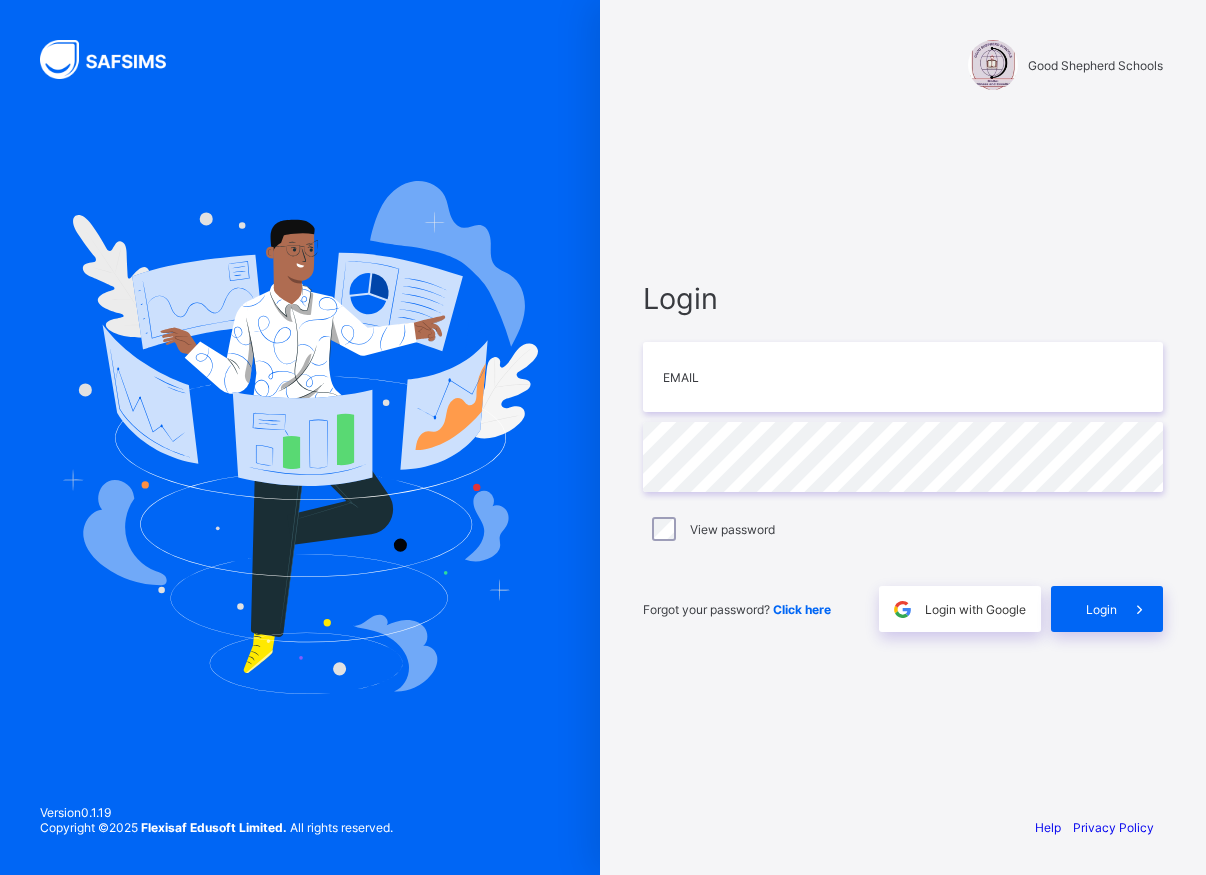 type on "**********" 